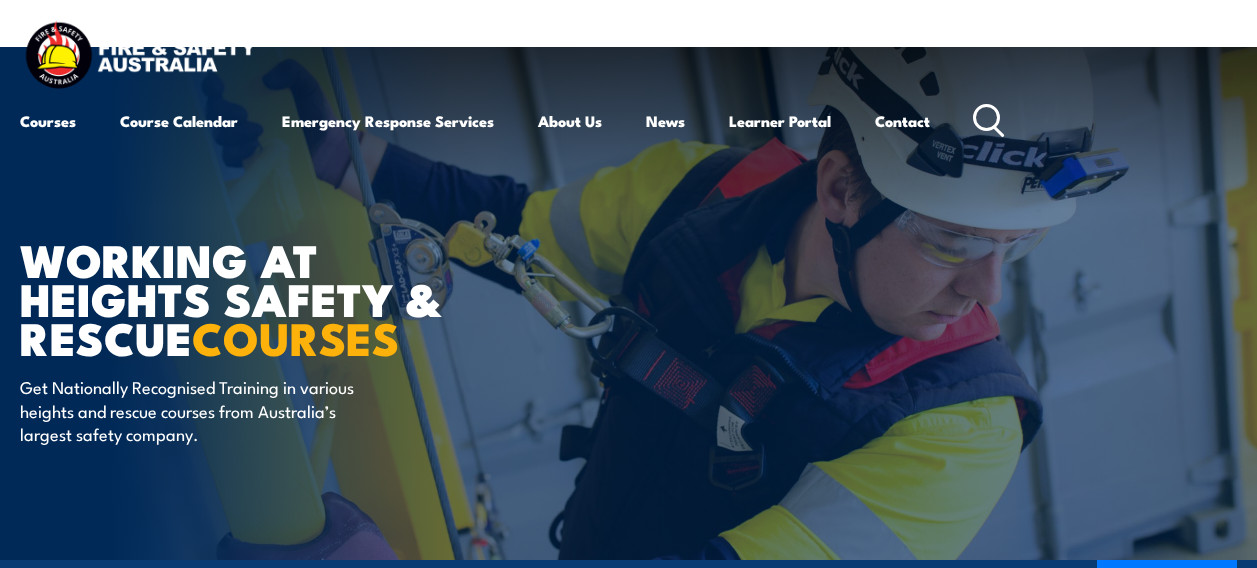 scroll, scrollTop: 1200, scrollLeft: 0, axis: vertical 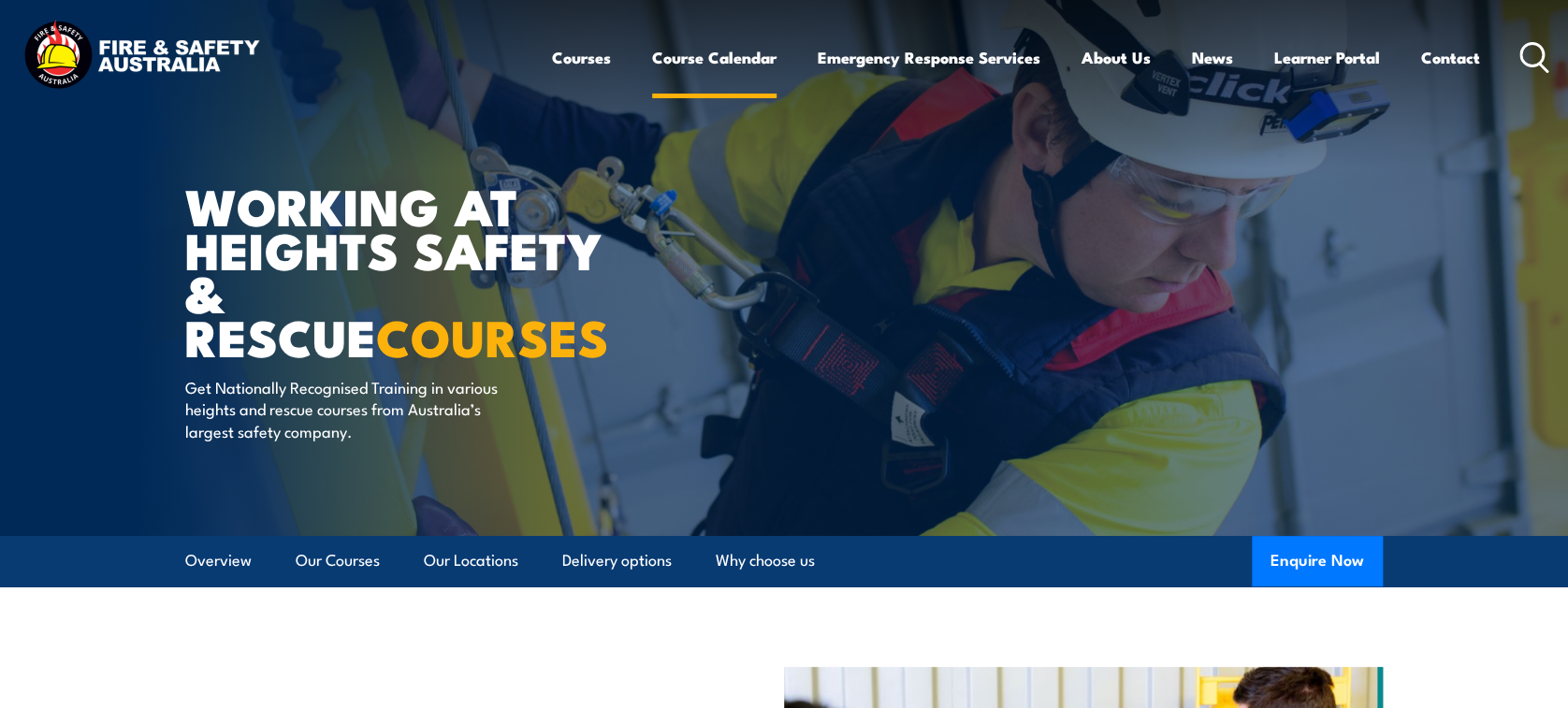 click on "Course Calendar" at bounding box center [714, 57] 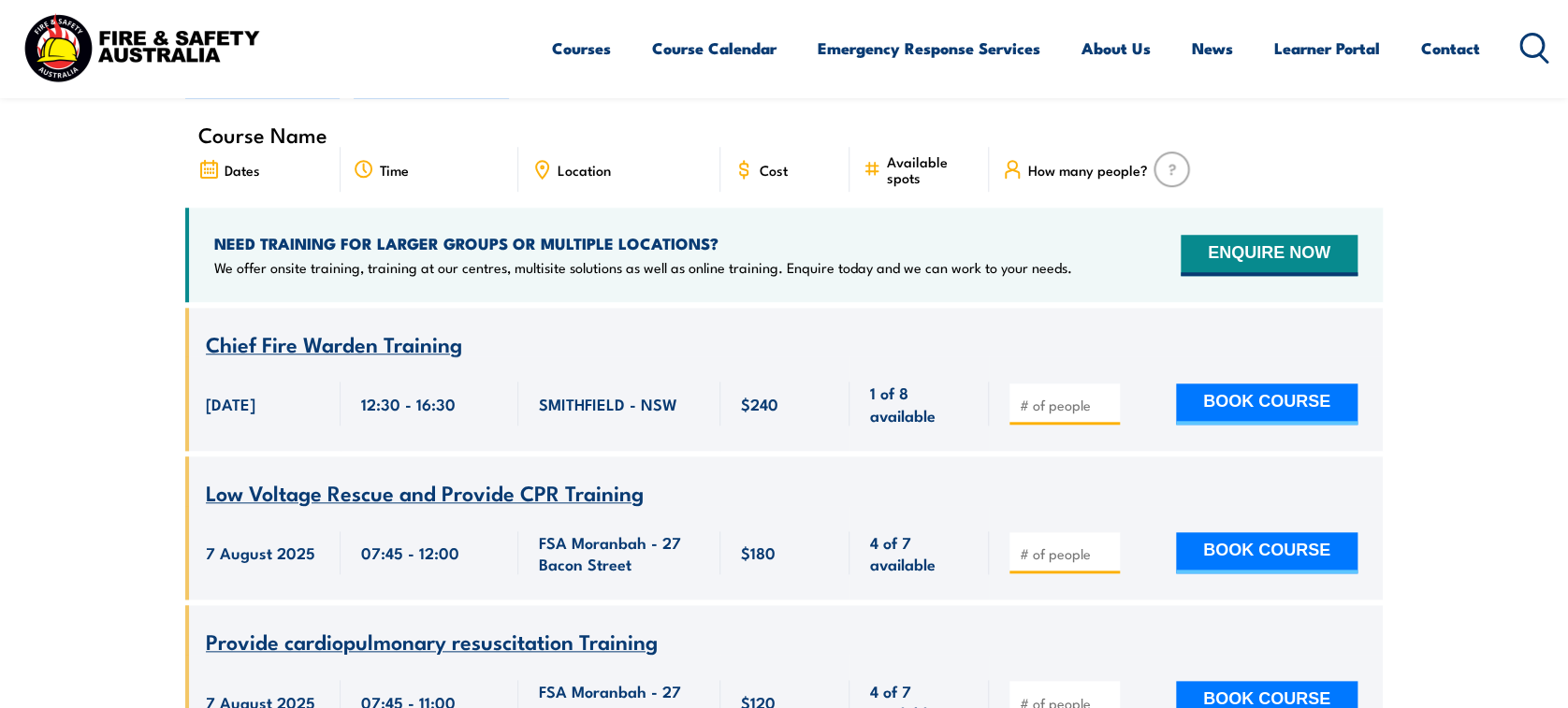 scroll, scrollTop: 748, scrollLeft: 0, axis: vertical 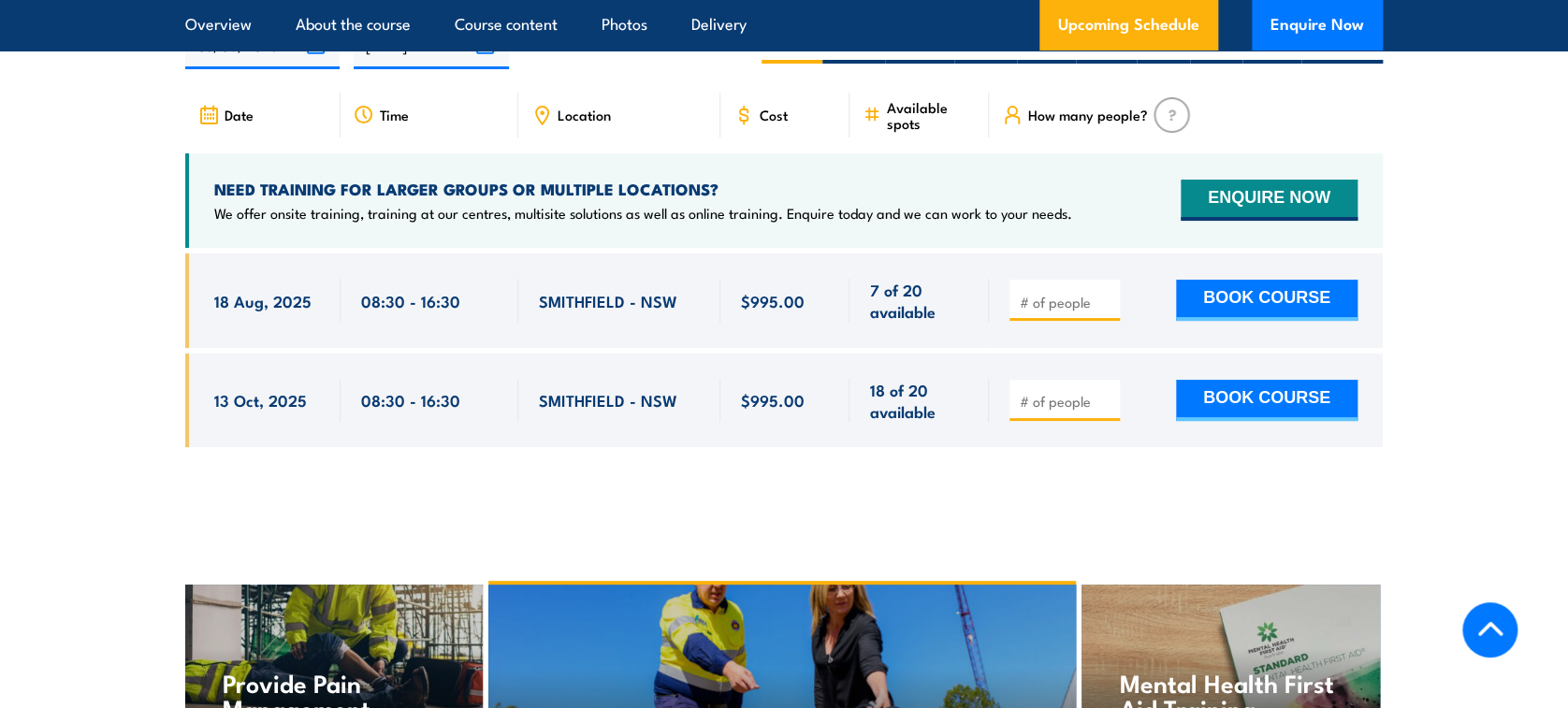 click at bounding box center [1065, 300] 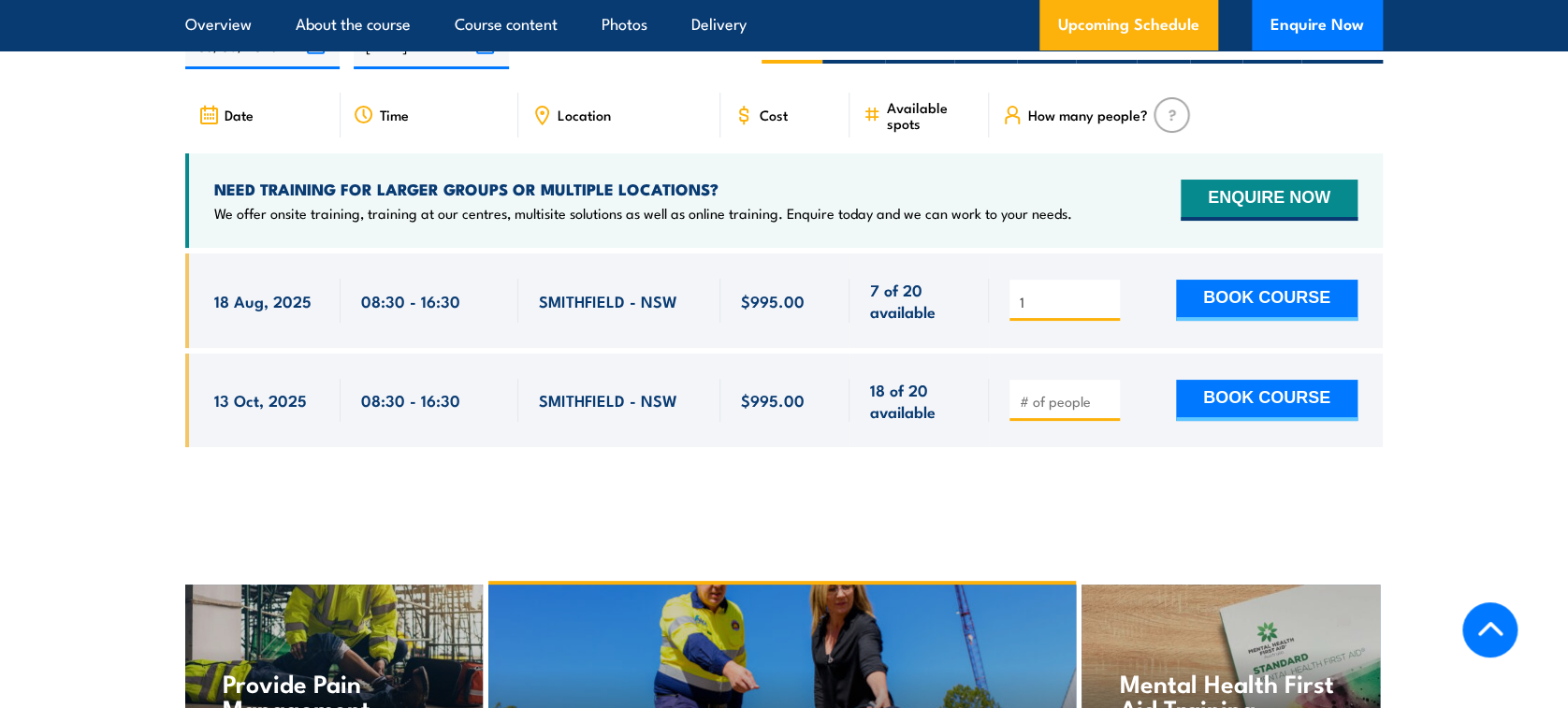 type on "1" 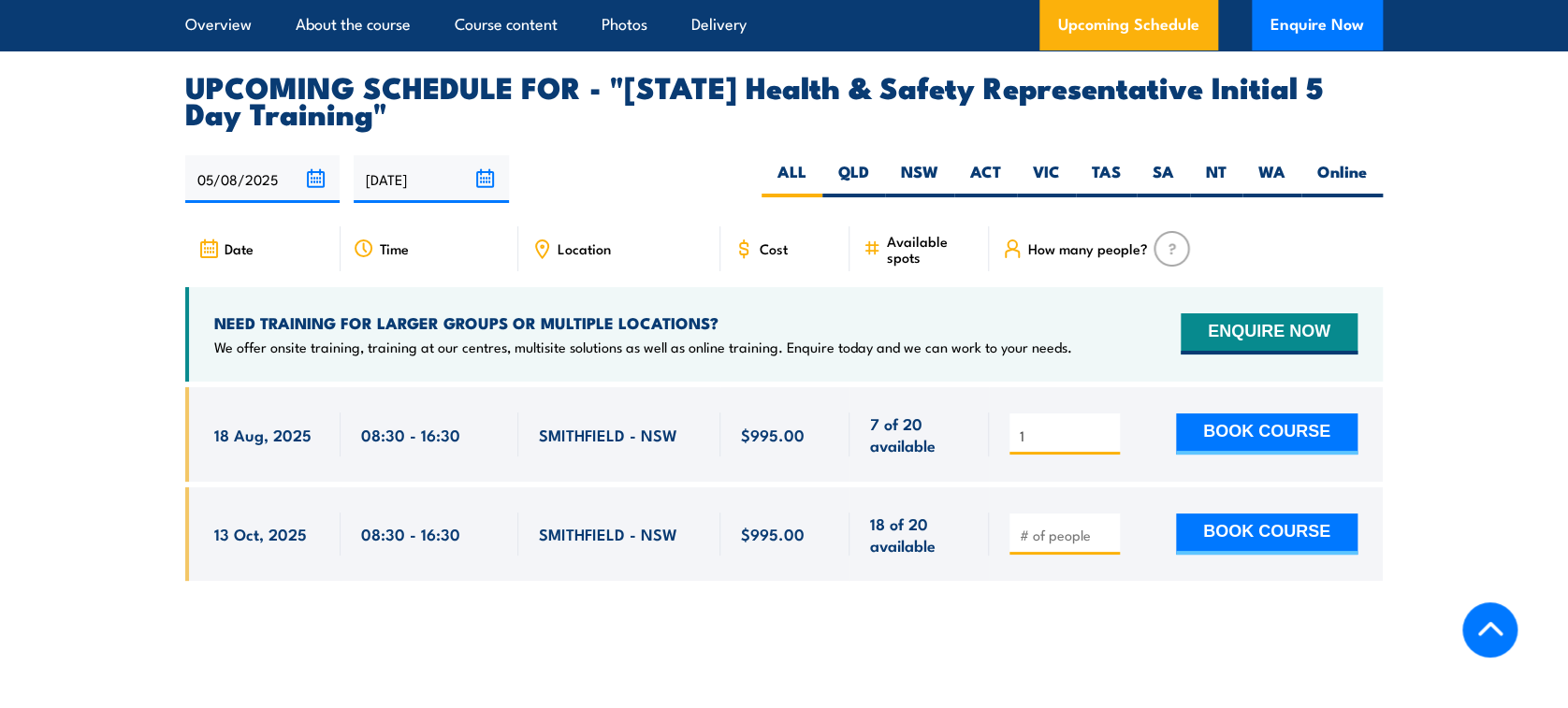 scroll, scrollTop: 3242, scrollLeft: 0, axis: vertical 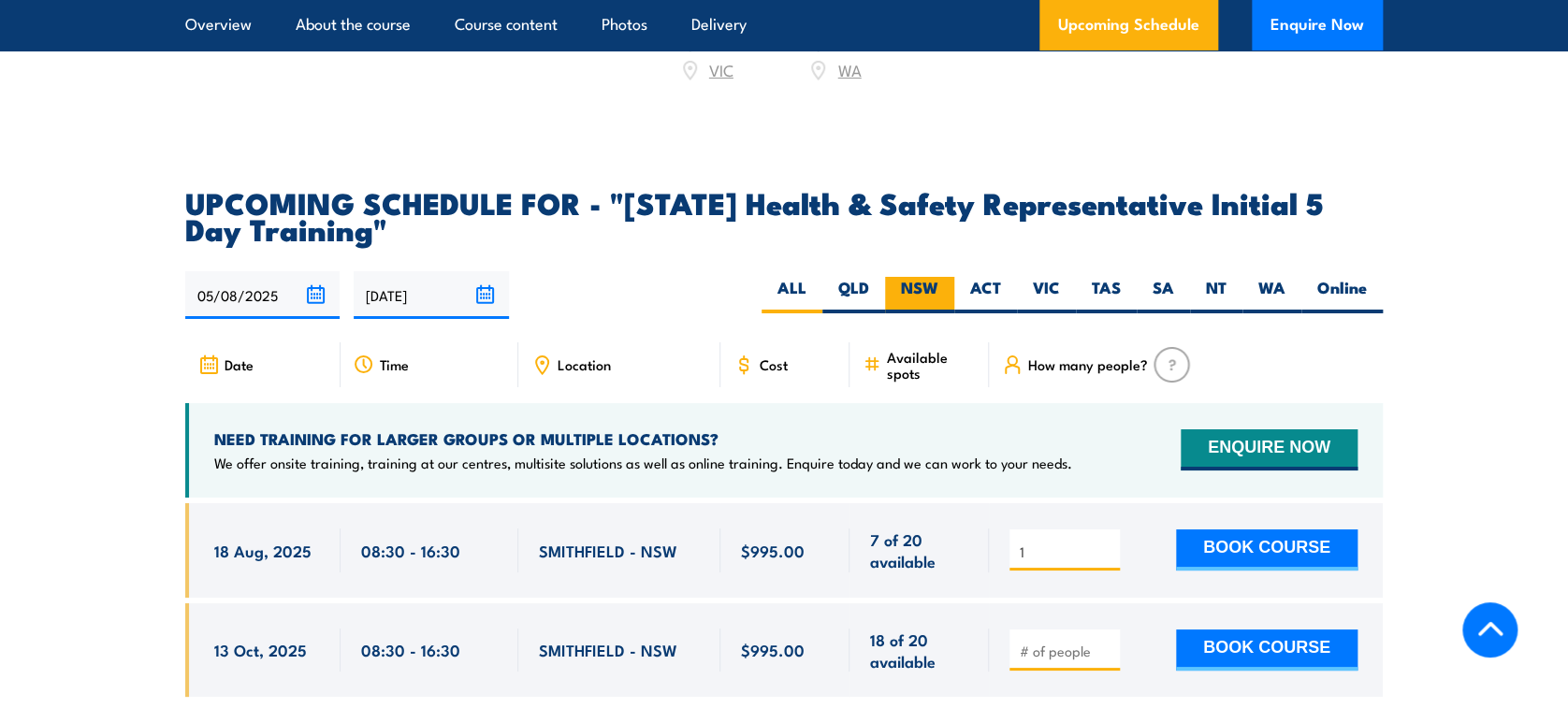 click on "NSW" at bounding box center (920, 295) 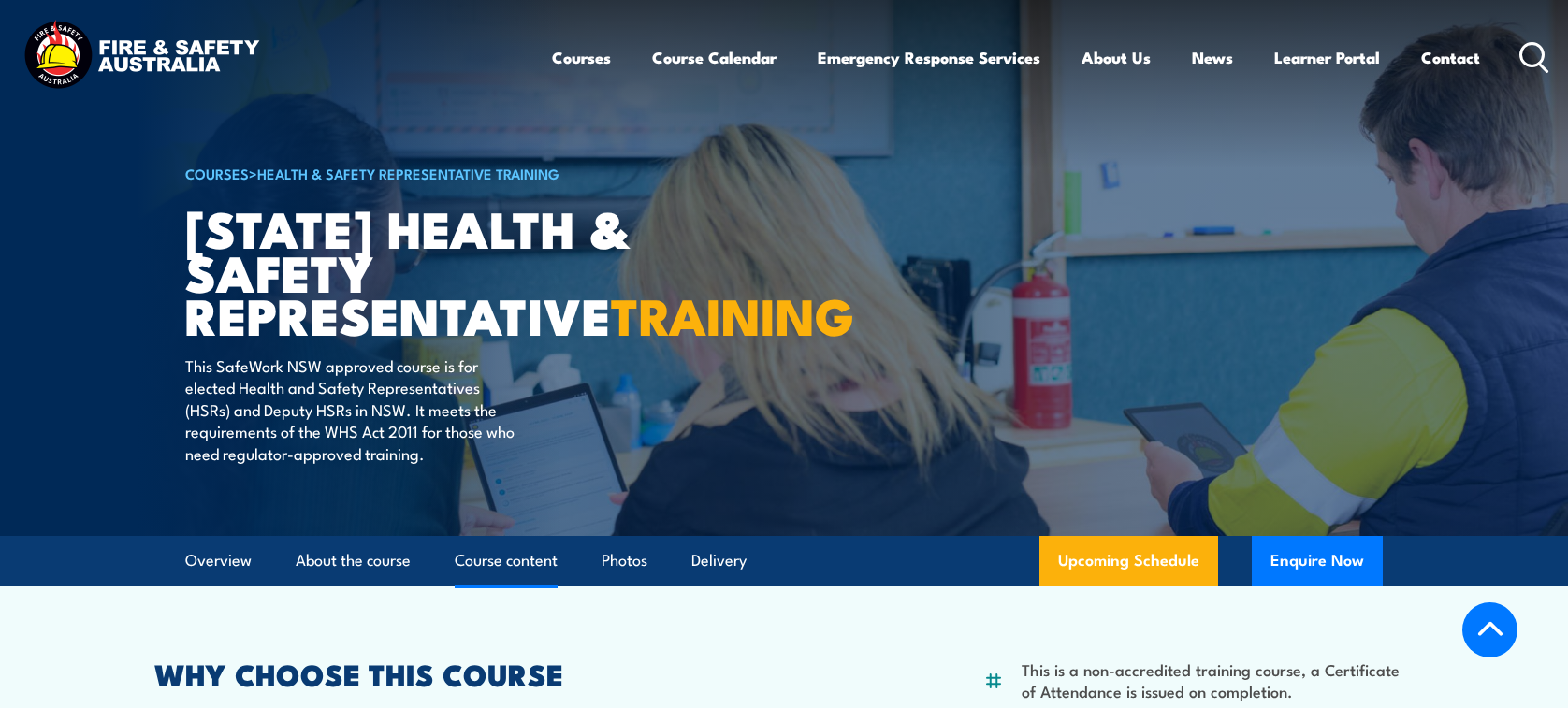 scroll, scrollTop: 3065, scrollLeft: 0, axis: vertical 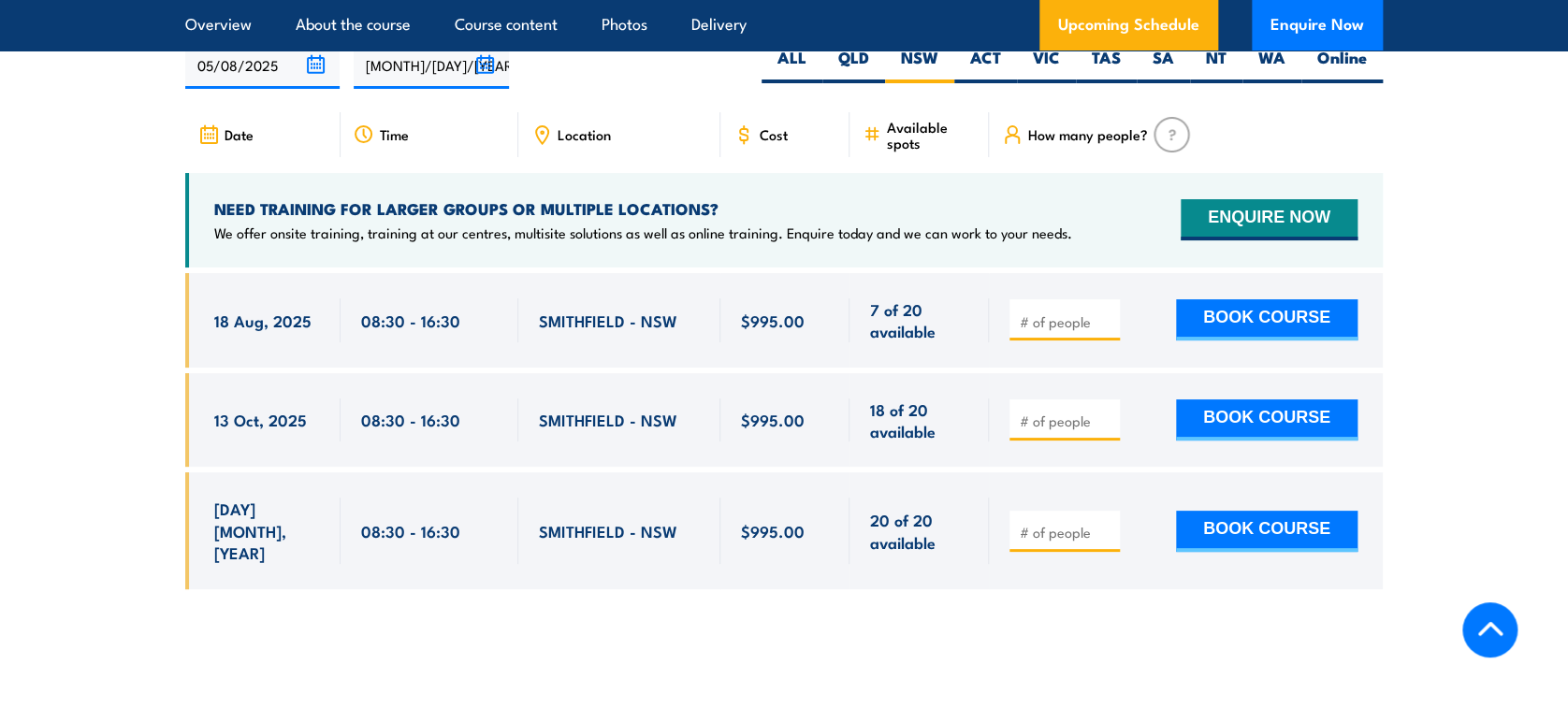 click at bounding box center (1067, 322) 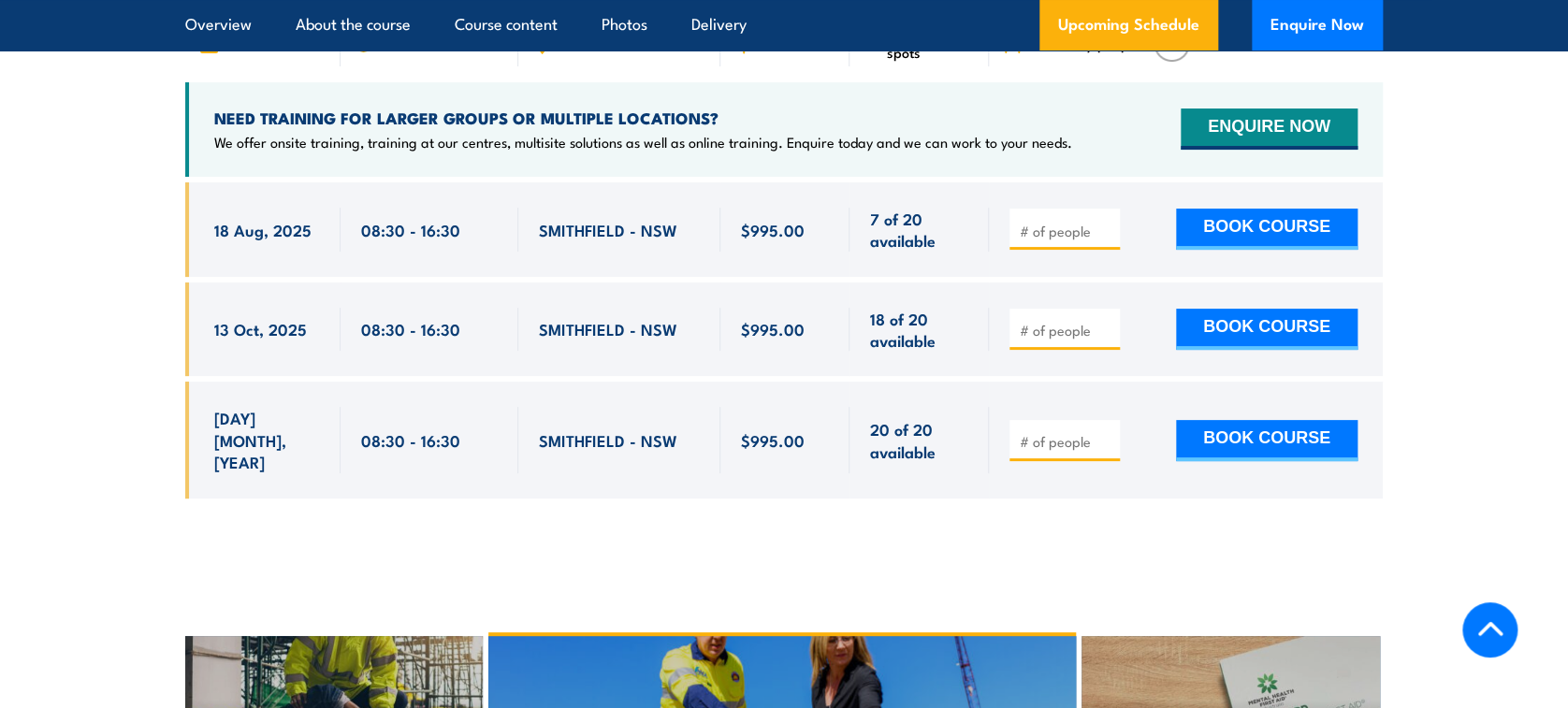 scroll, scrollTop: 3721, scrollLeft: 0, axis: vertical 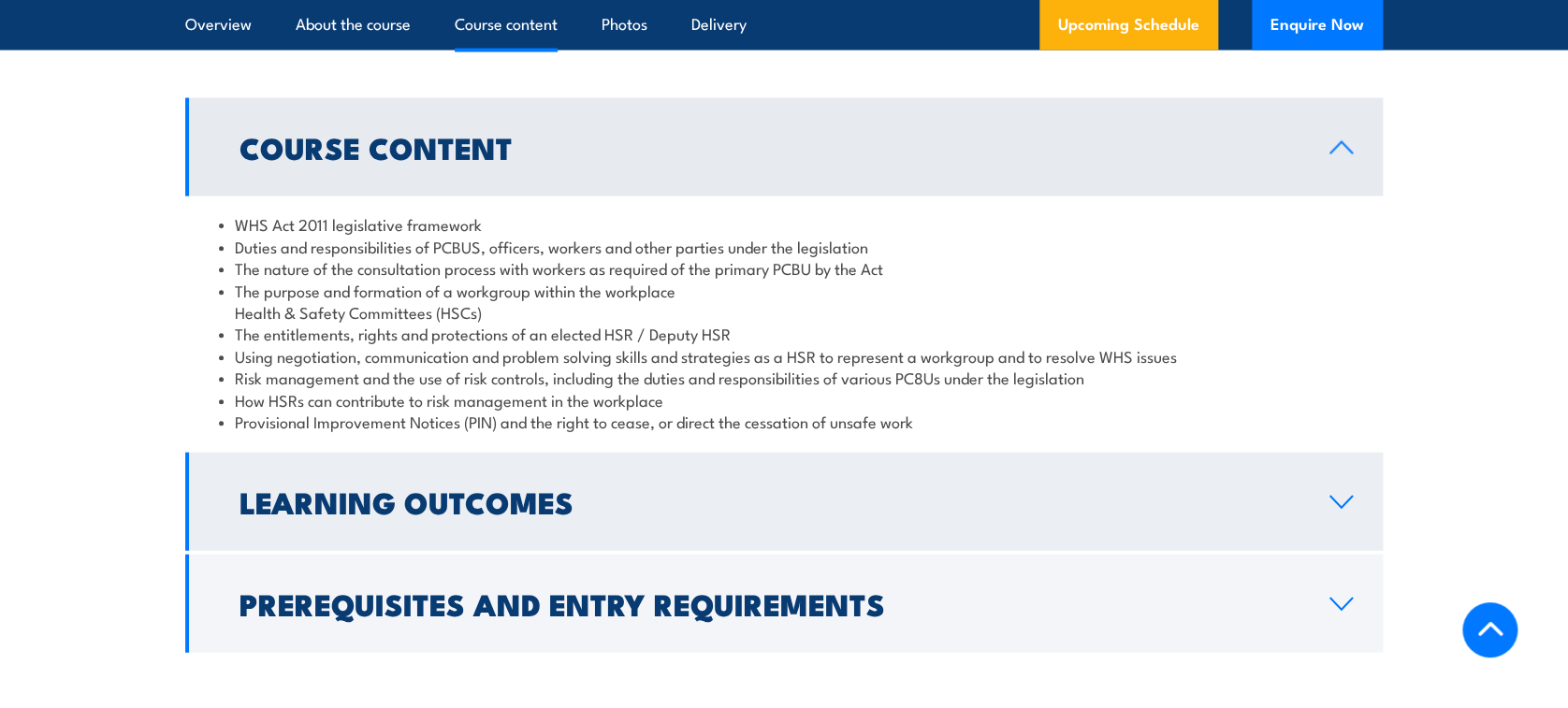 click on "Learning Outcomes" at bounding box center [769, 501] 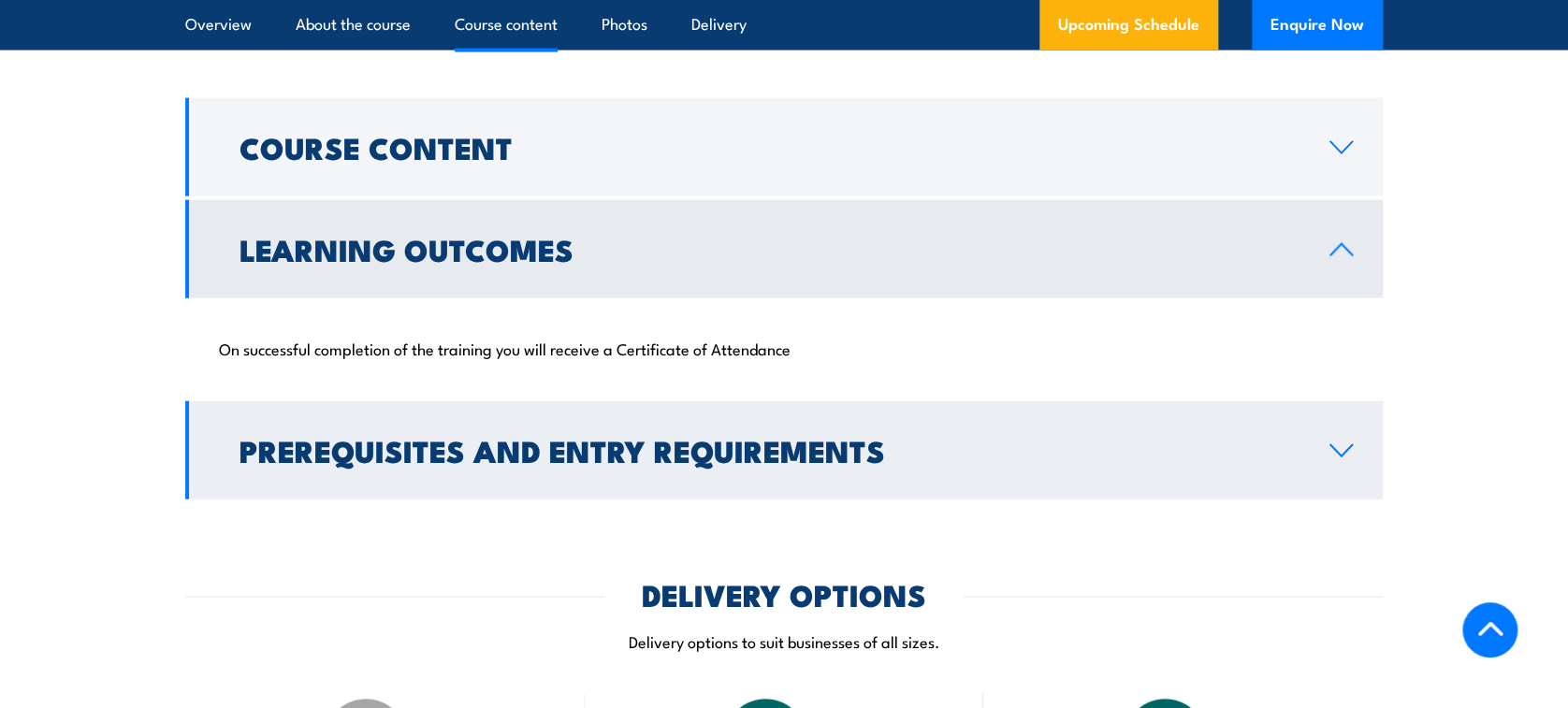 click on "Prerequisites and Entry Requirements" at bounding box center [769, 450] 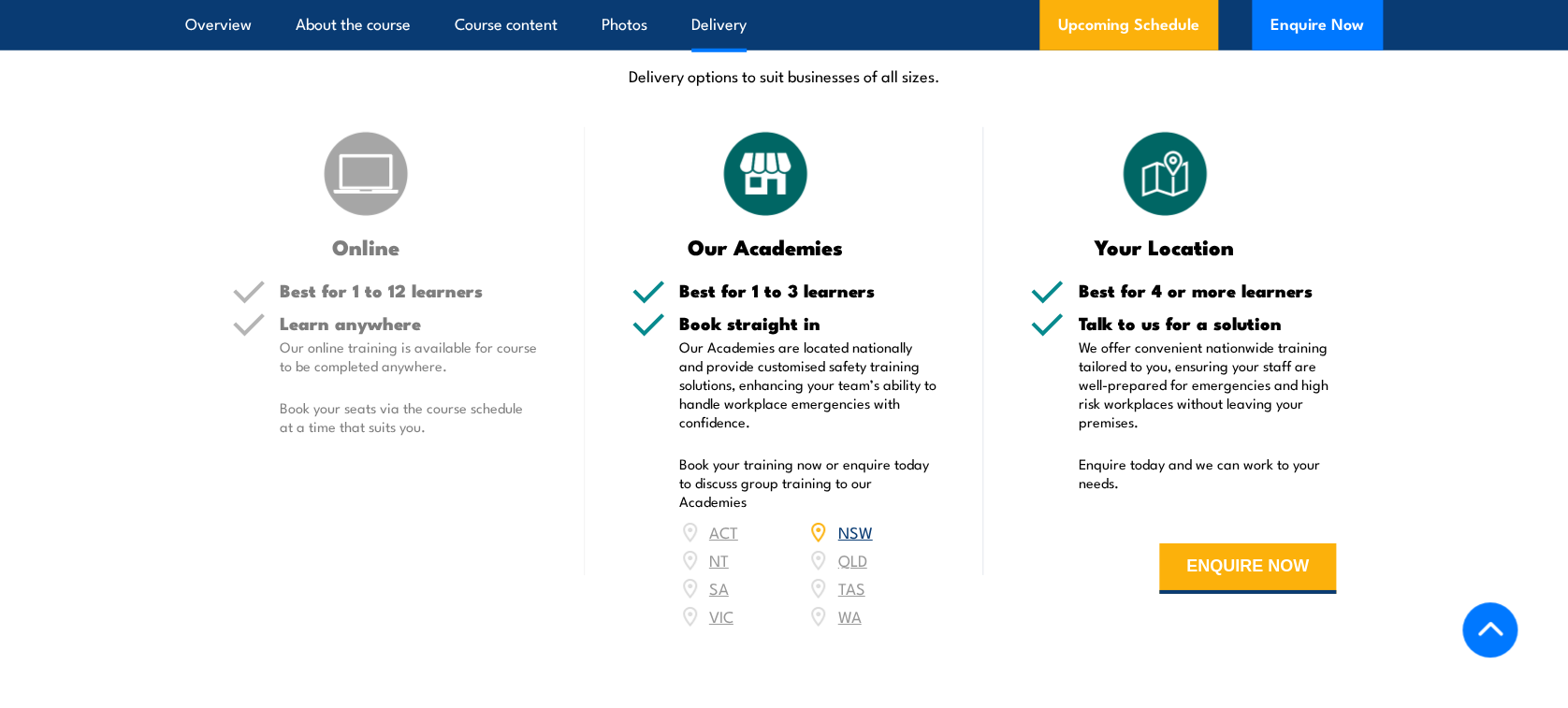 scroll, scrollTop: 2724, scrollLeft: 0, axis: vertical 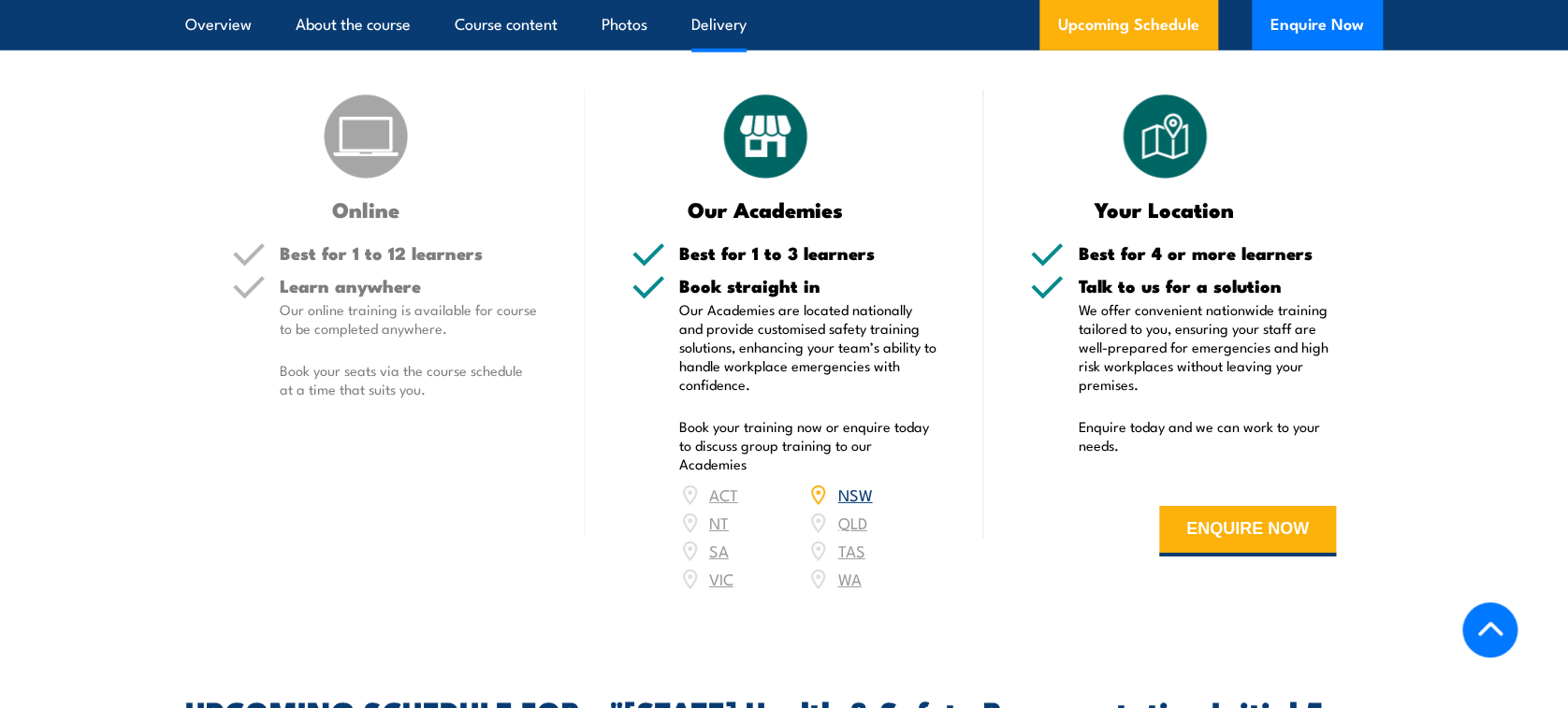 click on "NSW" at bounding box center [854, 494] 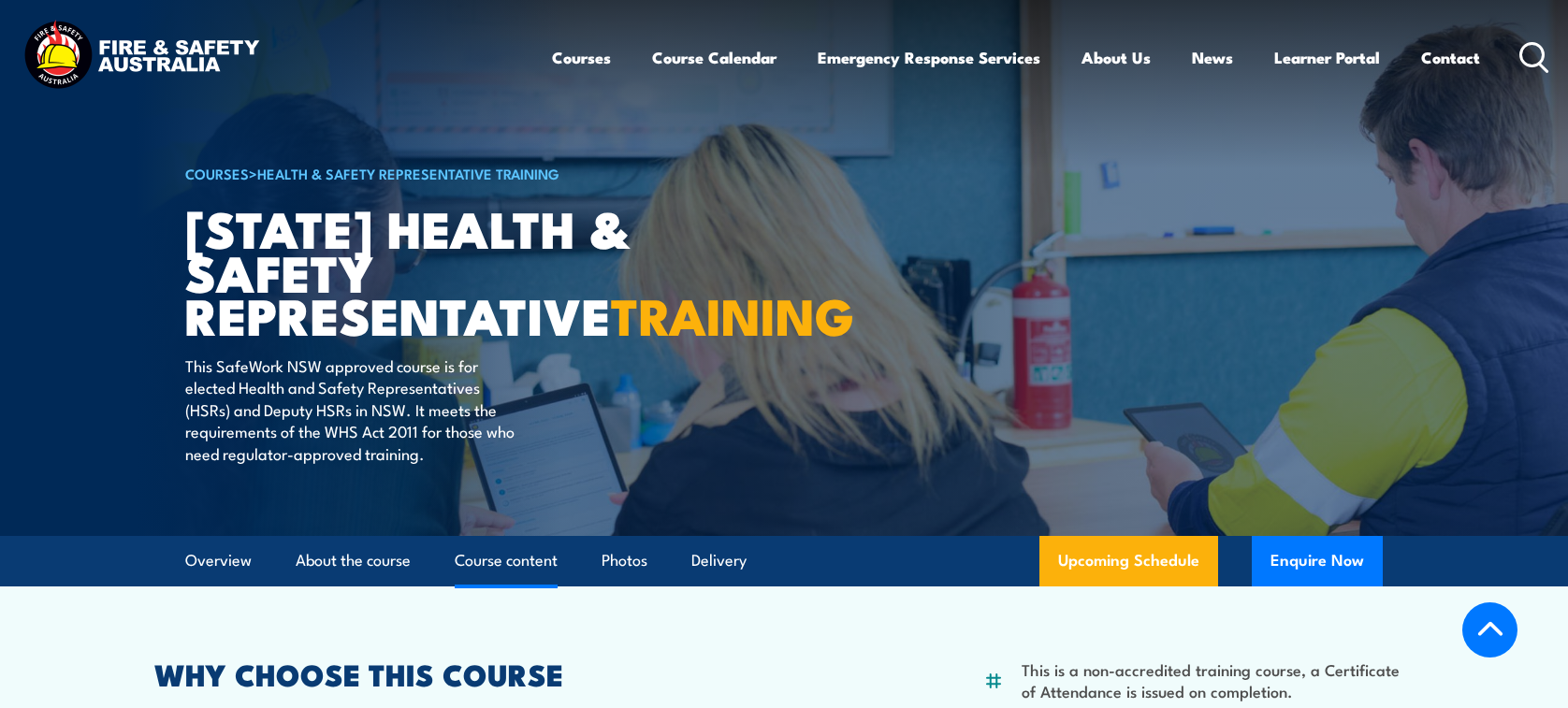 scroll, scrollTop: 3215, scrollLeft: 0, axis: vertical 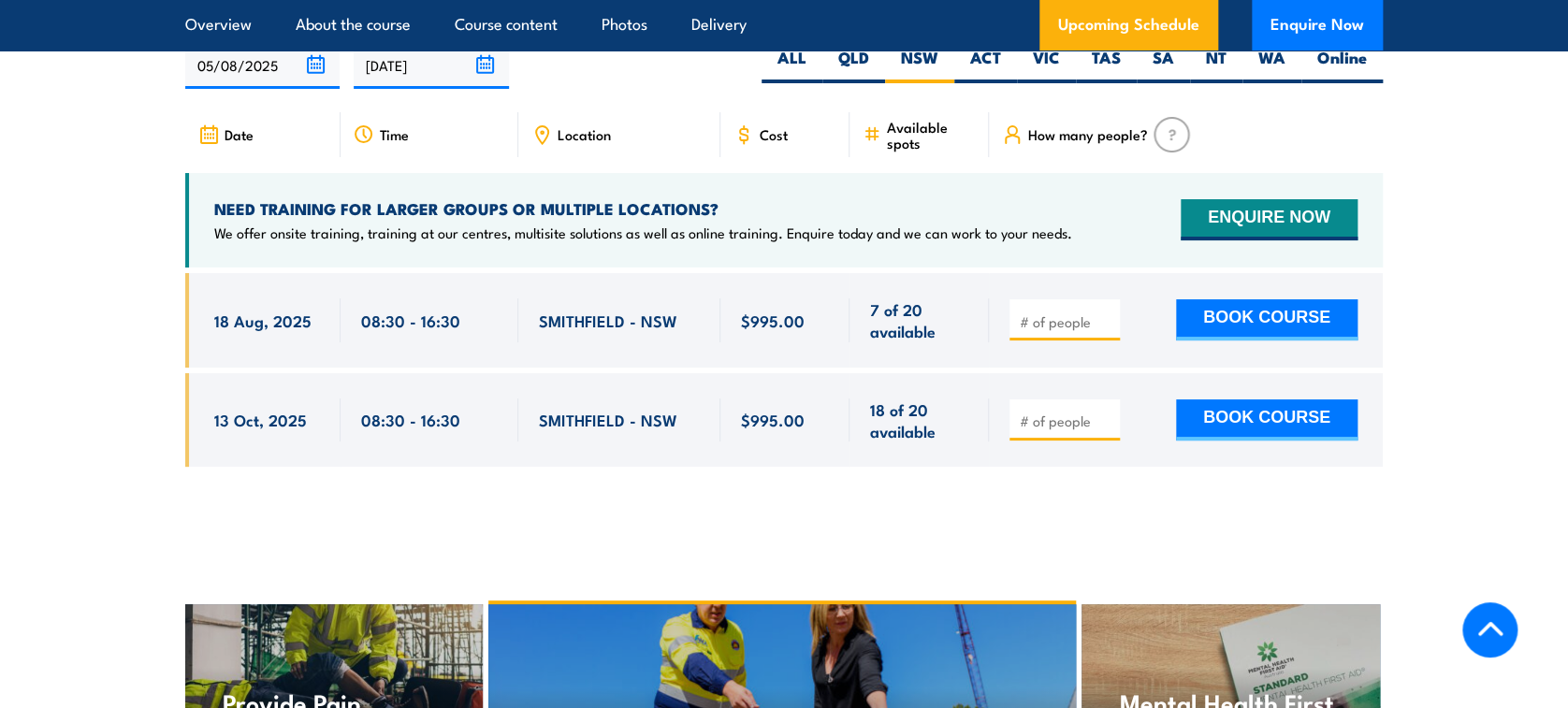 click at bounding box center [1067, 322] 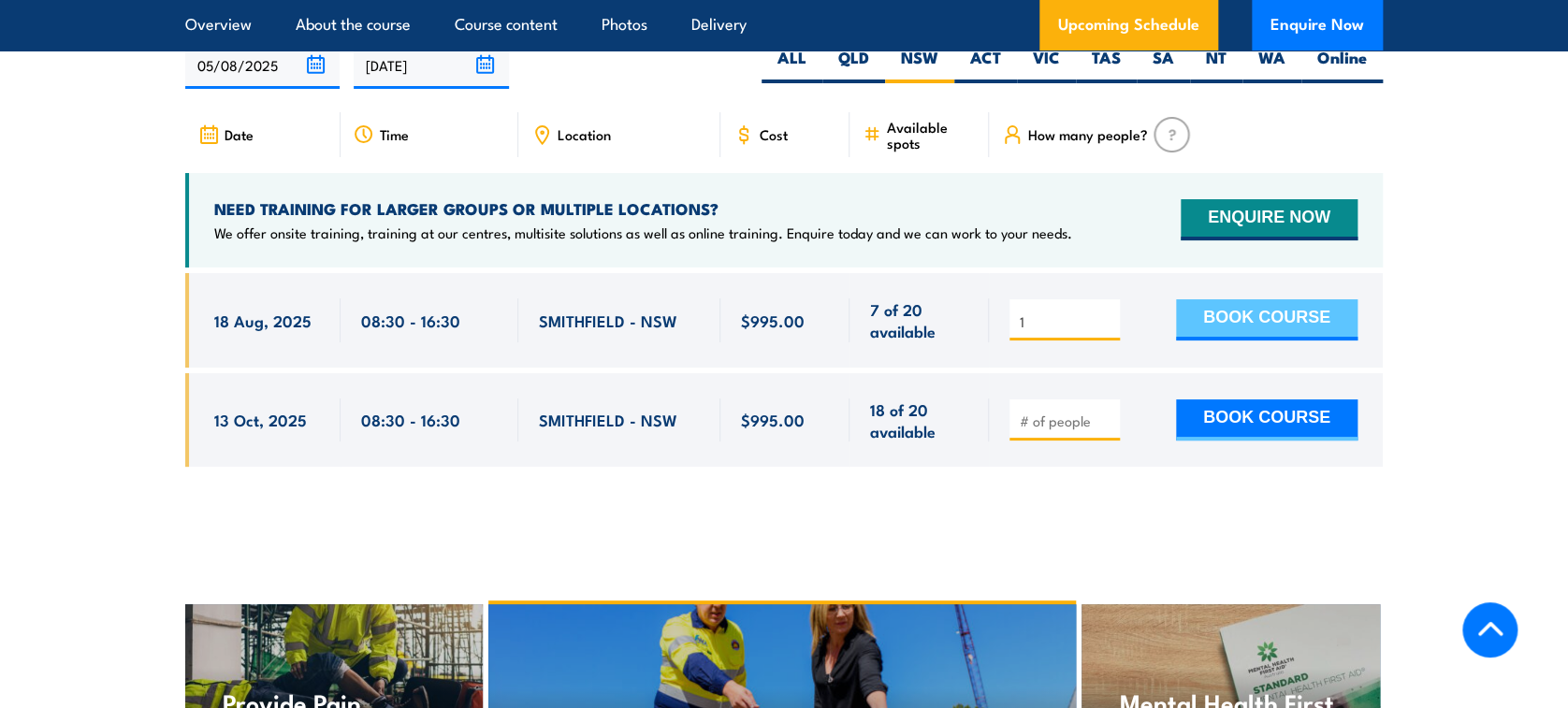 type on "1" 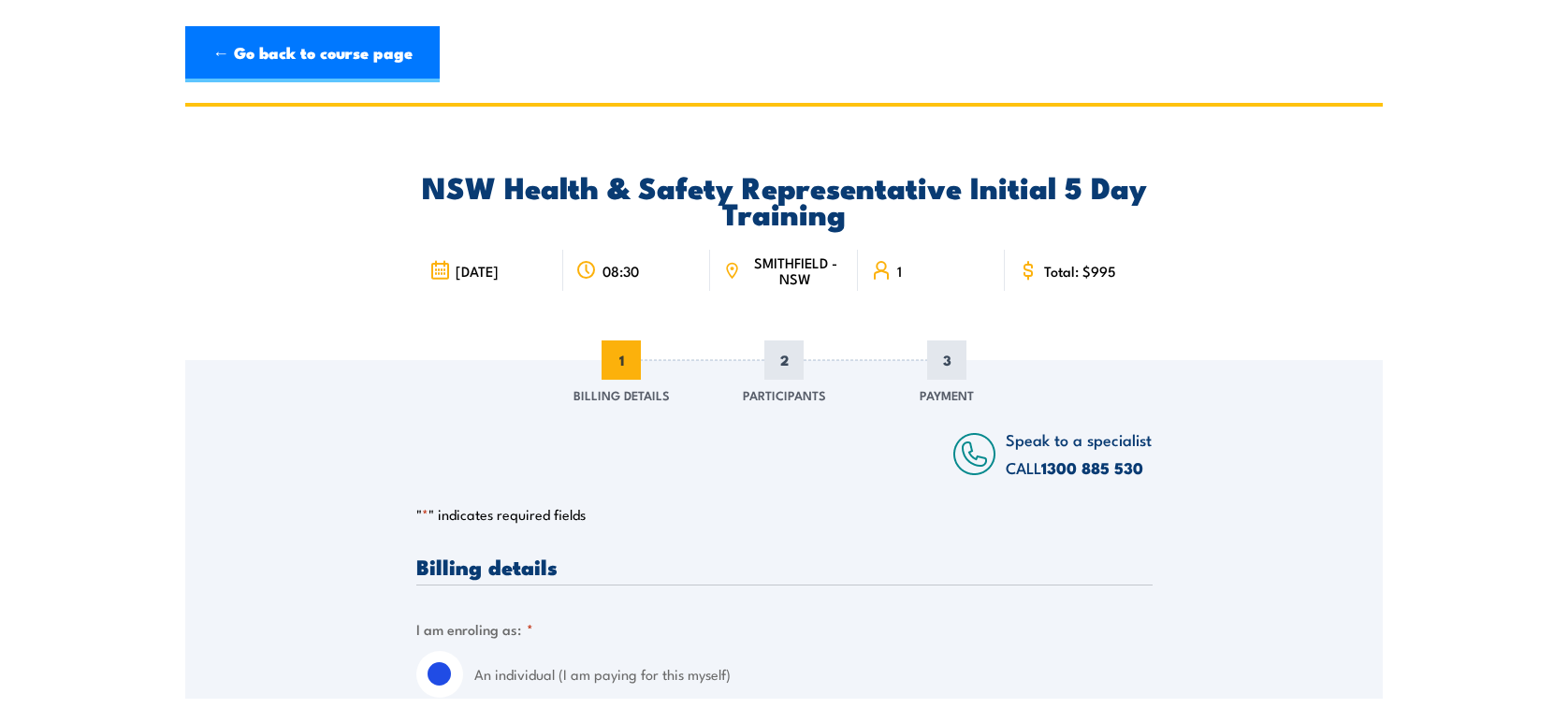 scroll, scrollTop: 0, scrollLeft: 0, axis: both 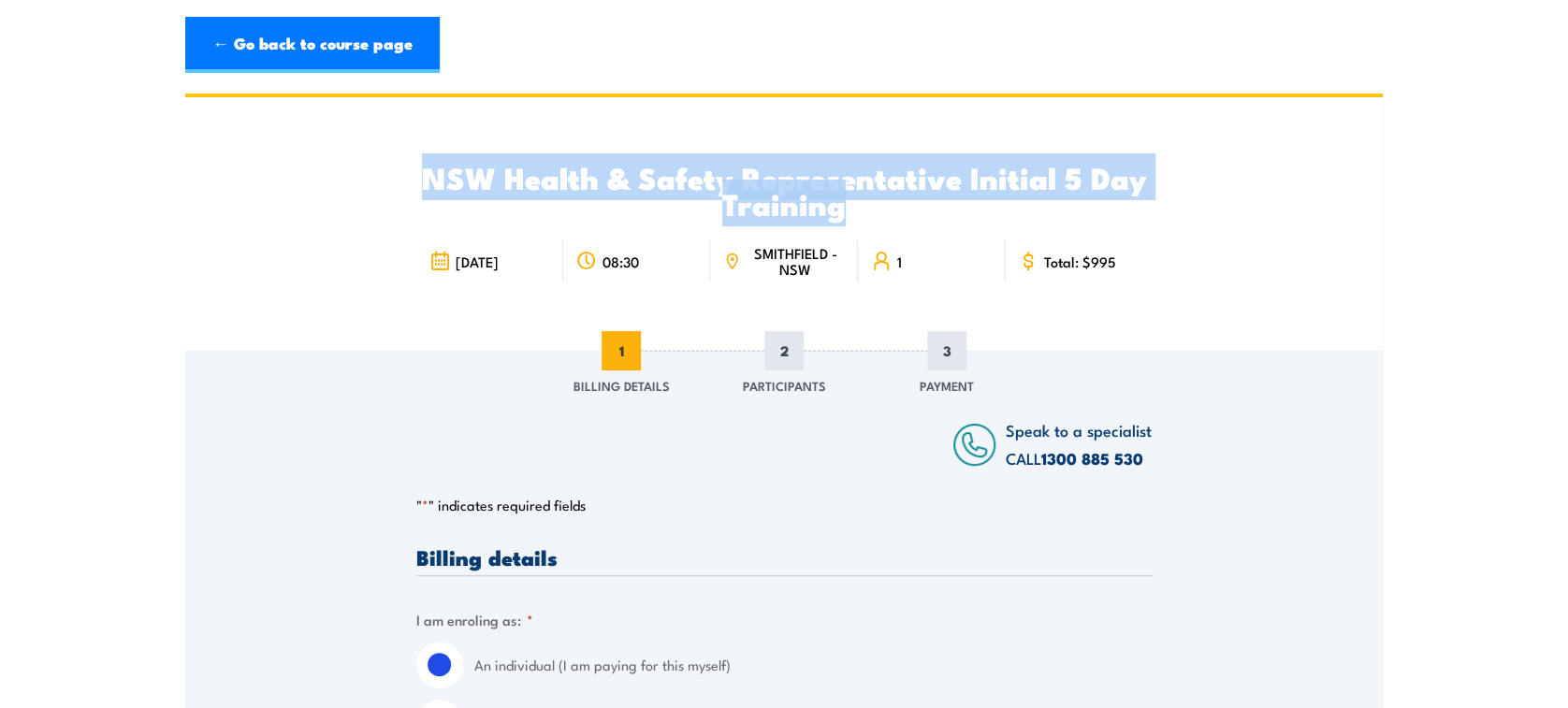 drag, startPoint x: 640, startPoint y: 200, endPoint x: 1479, endPoint y: 197, distance: 839.005 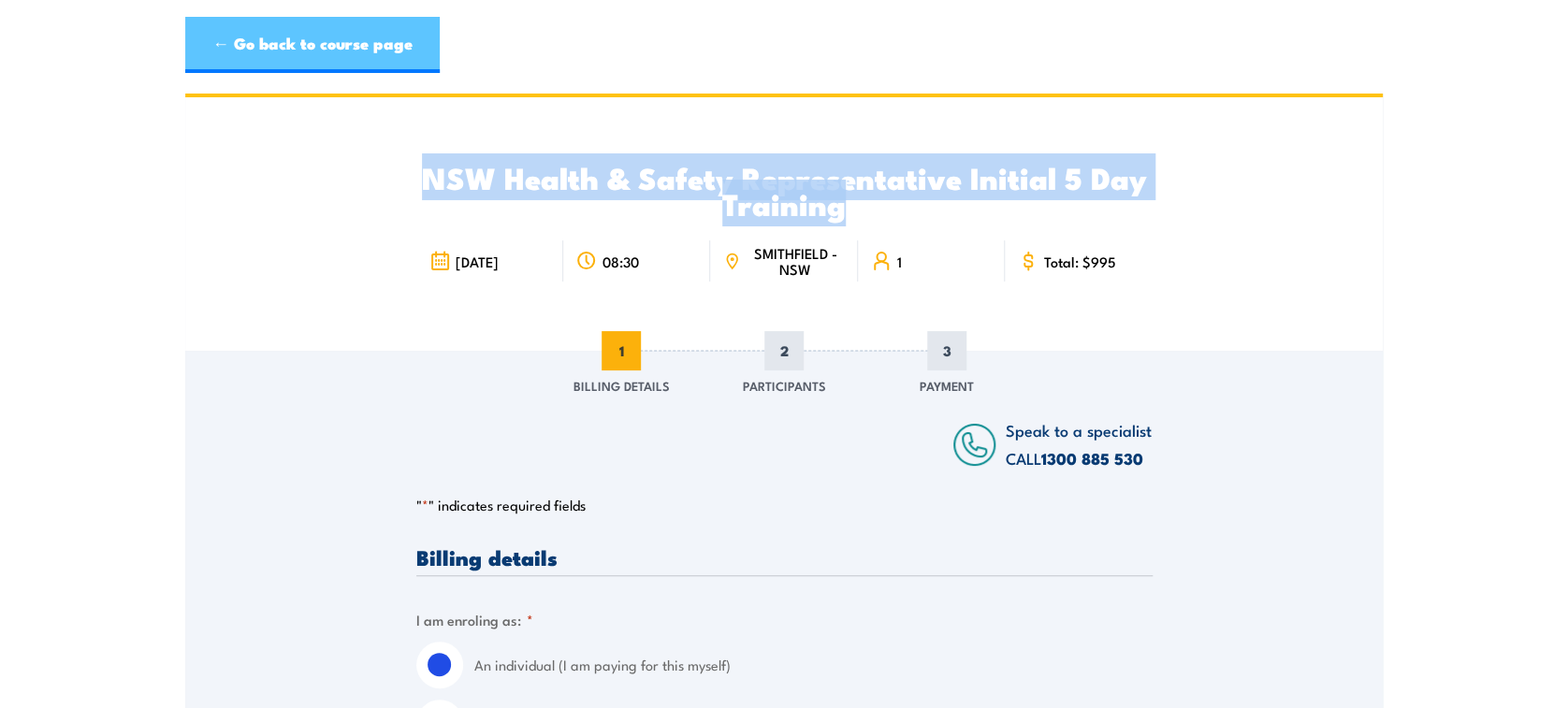 click on "← Go back to course page" at bounding box center [312, 45] 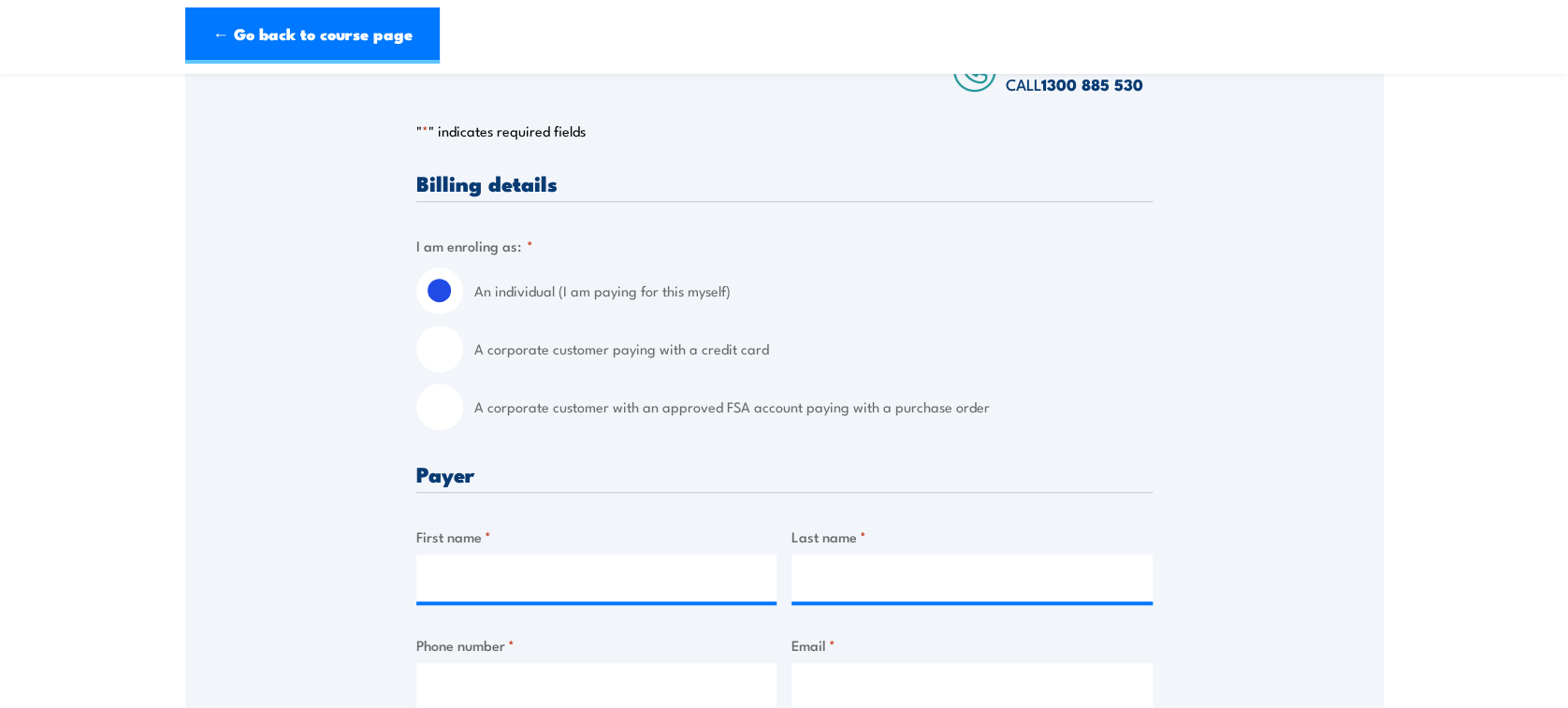 scroll, scrollTop: 623, scrollLeft: 0, axis: vertical 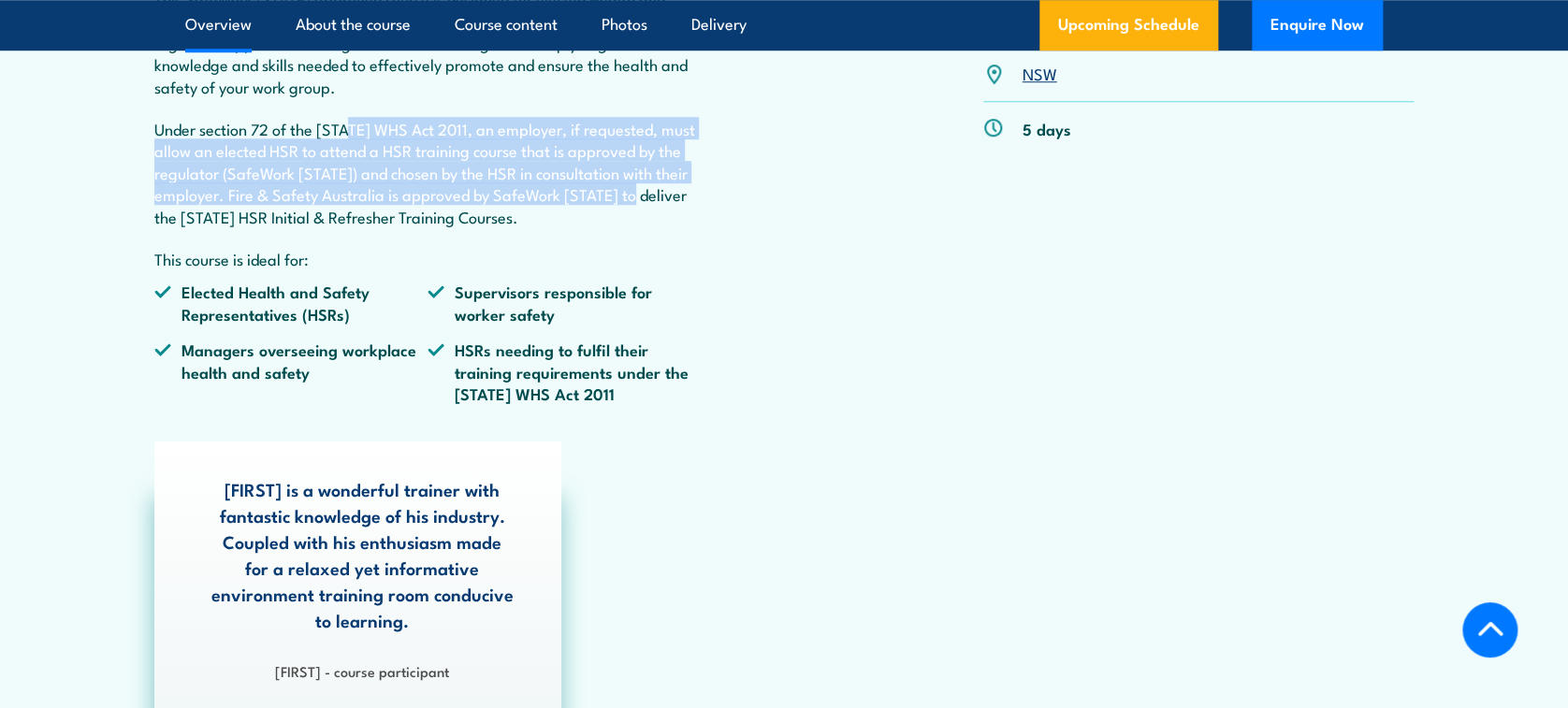 drag, startPoint x: 357, startPoint y: 175, endPoint x: 727, endPoint y: 234, distance: 374.6745 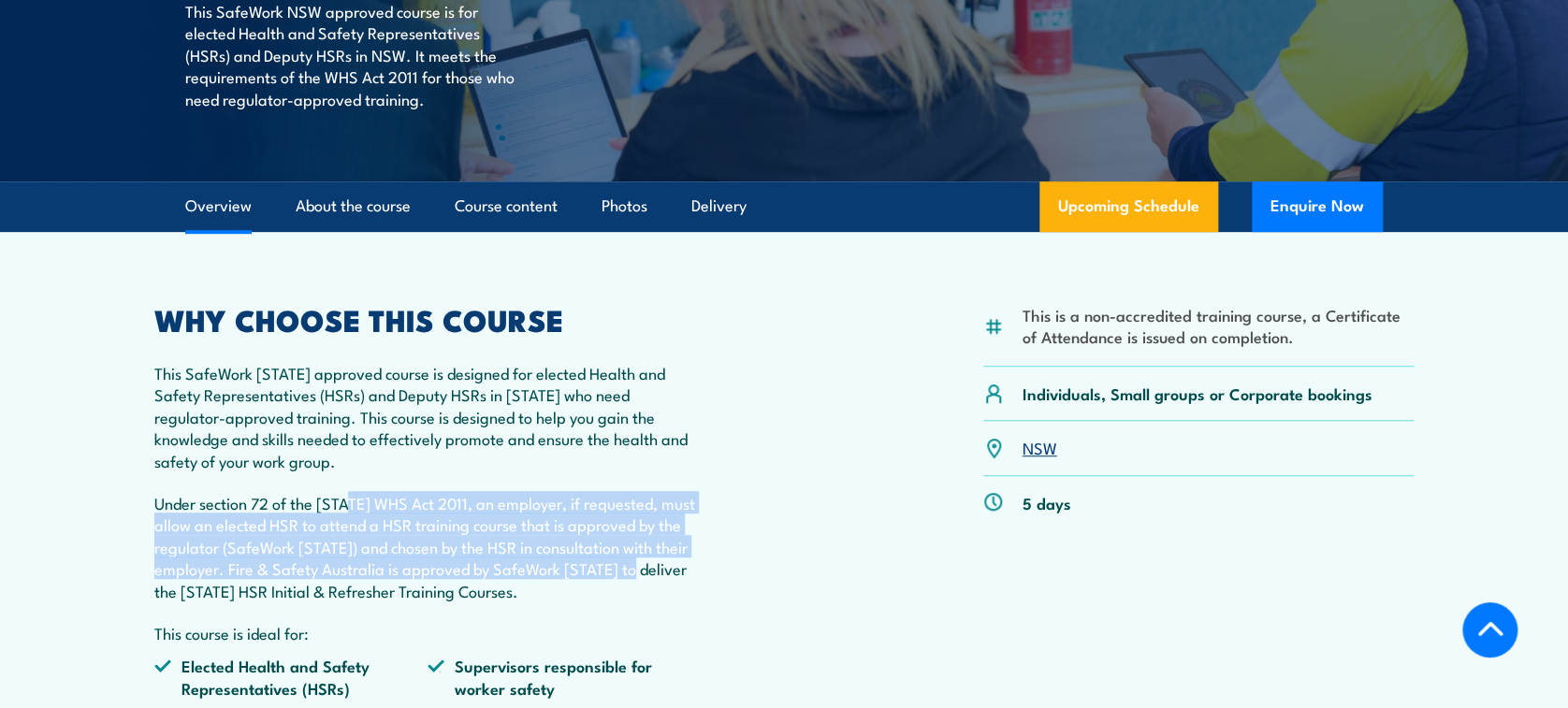 click on "Overview" at bounding box center [218, 206] 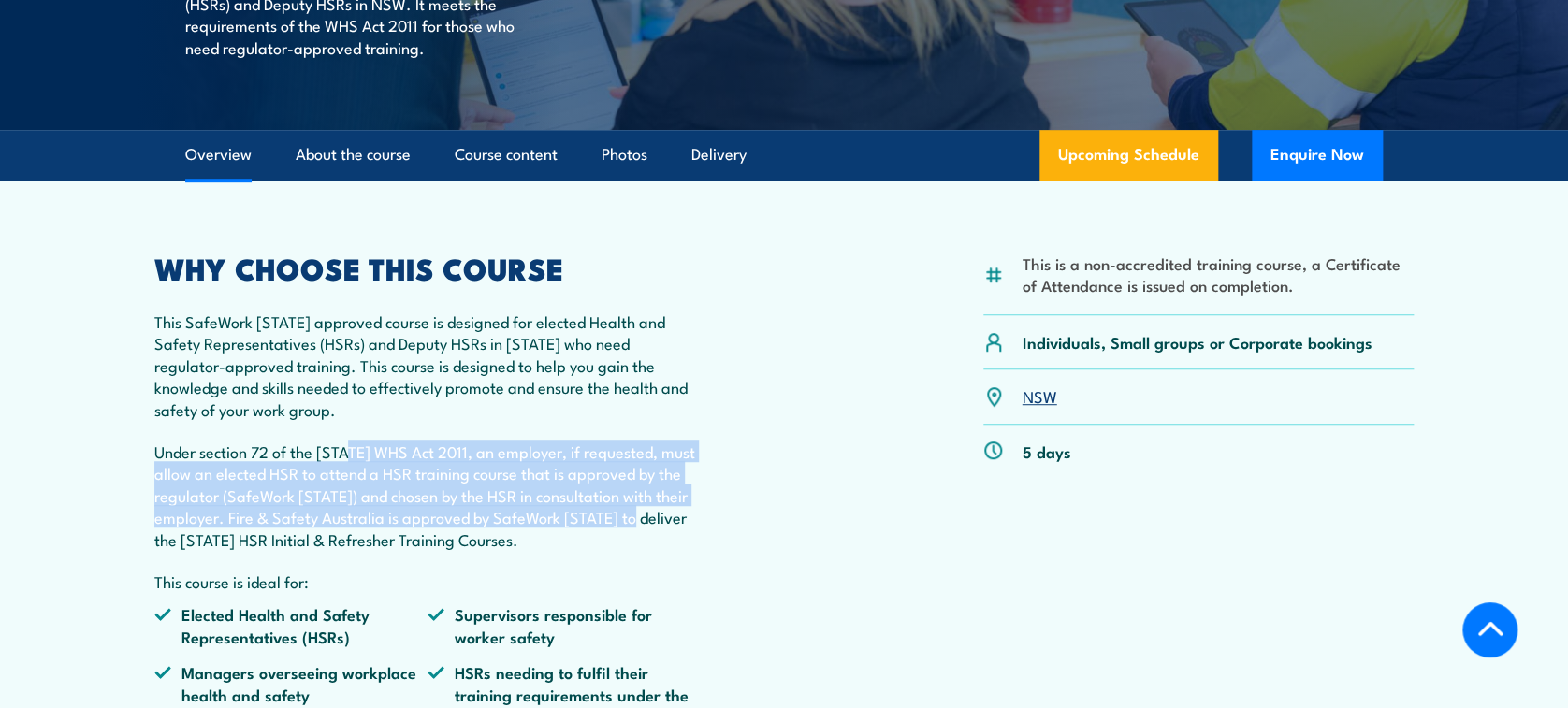 scroll, scrollTop: 262, scrollLeft: 0, axis: vertical 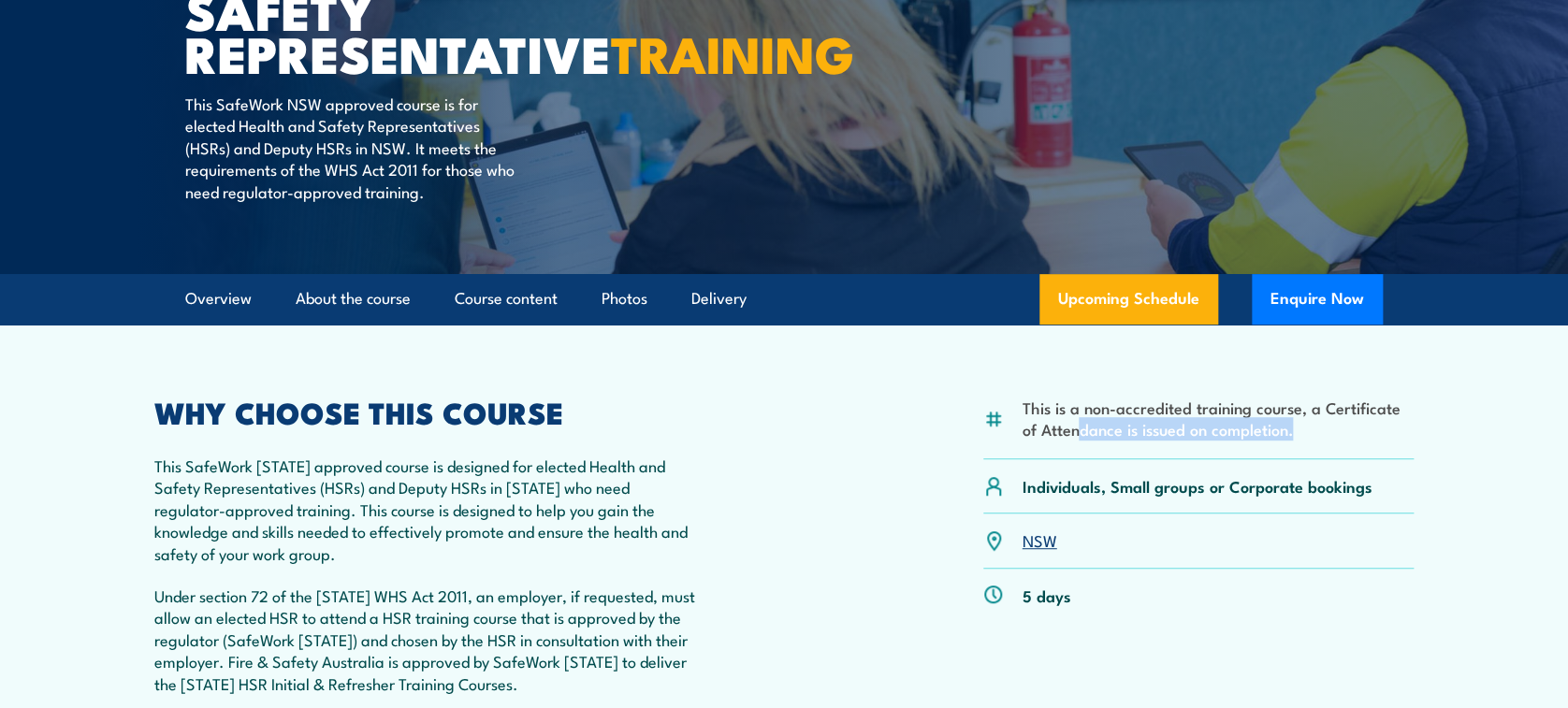 drag, startPoint x: 1079, startPoint y: 460, endPoint x: 1401, endPoint y: 485, distance: 322.96904 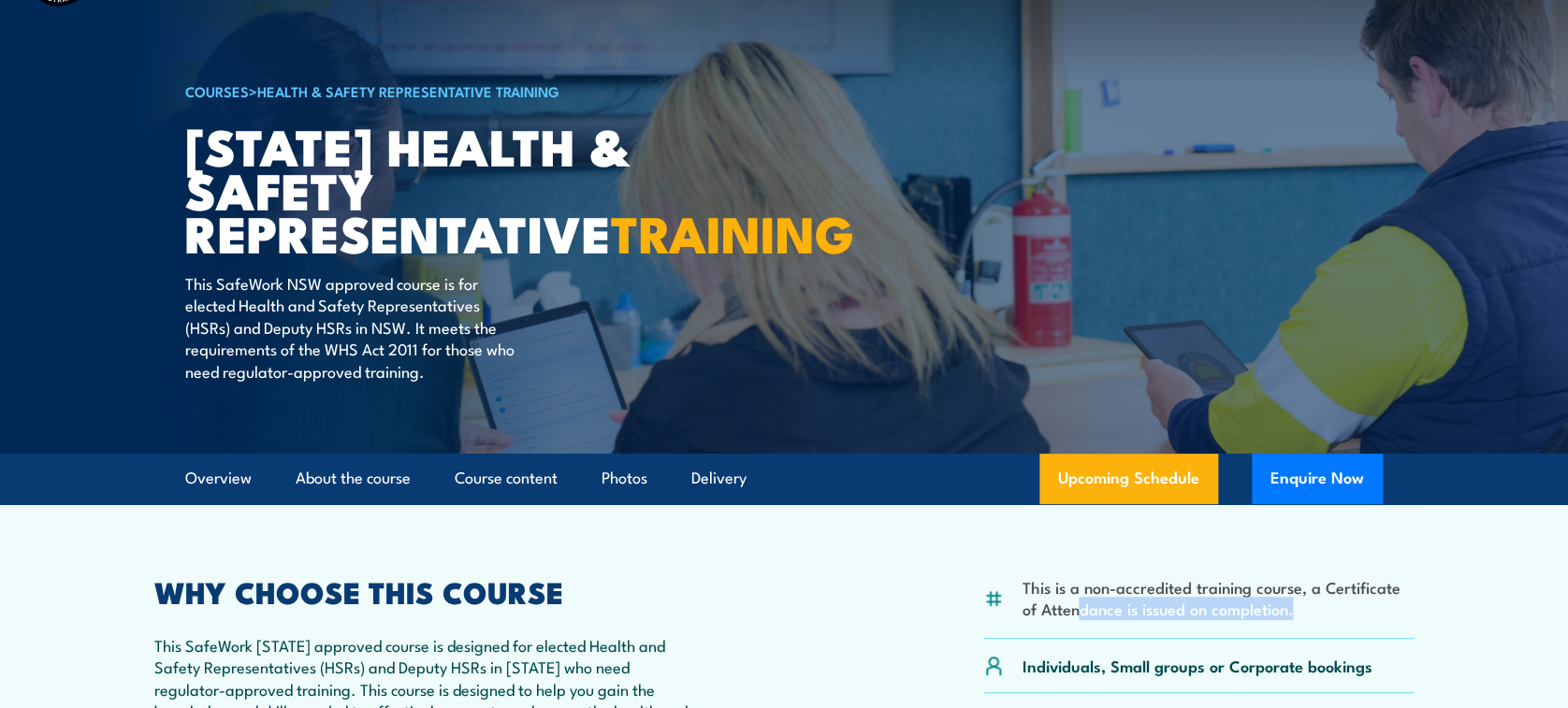 scroll, scrollTop: 0, scrollLeft: 0, axis: both 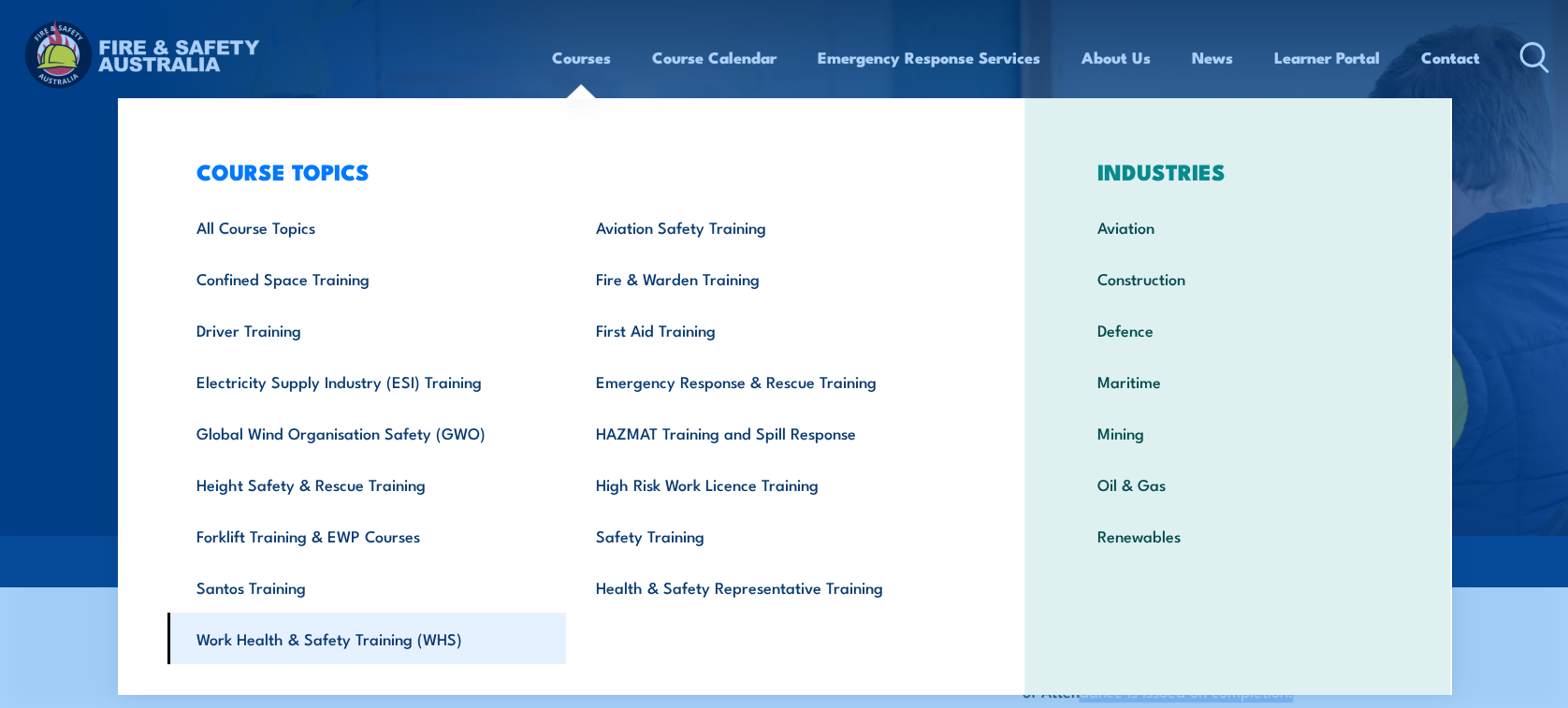 click on "Work Health & Safety Training (WHS)" at bounding box center [367, 638] 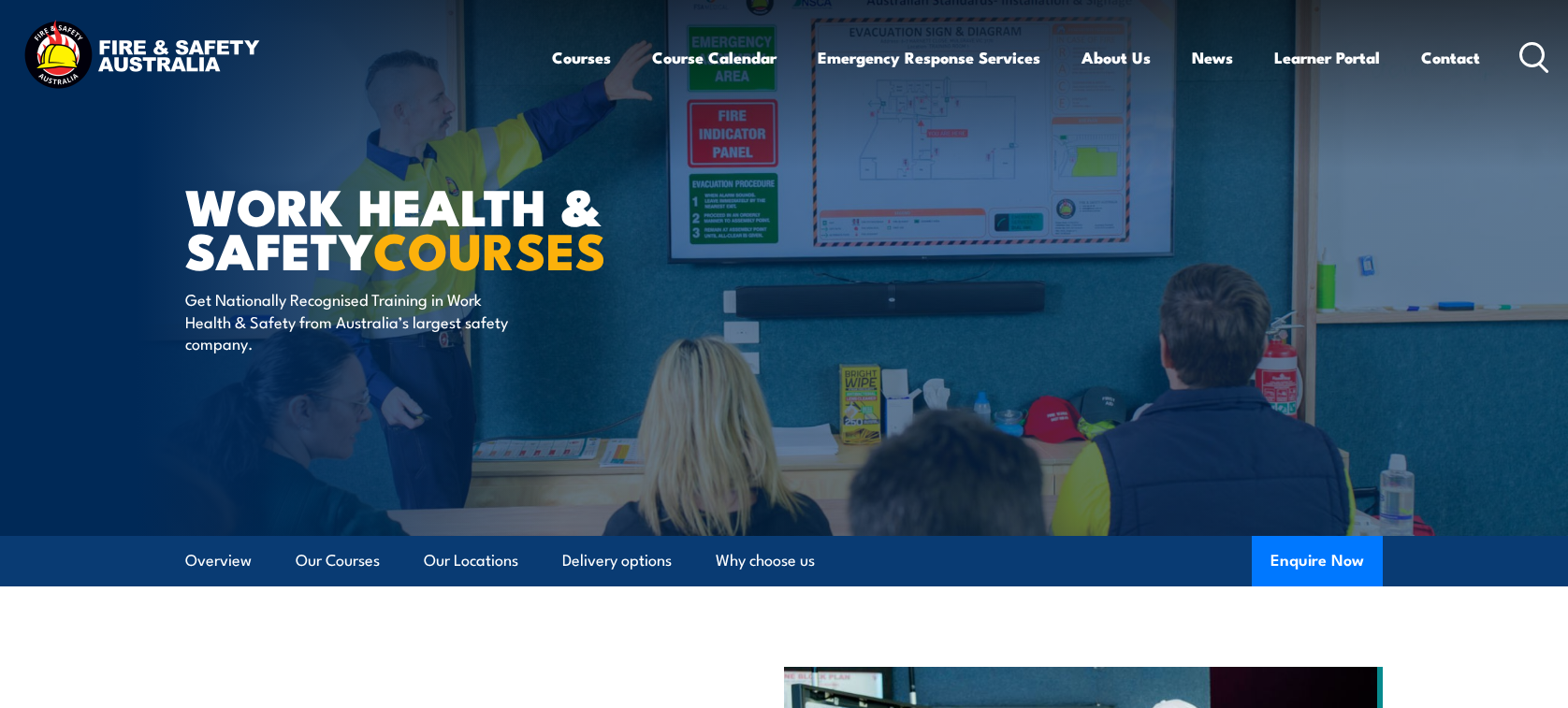 scroll, scrollTop: 0, scrollLeft: 0, axis: both 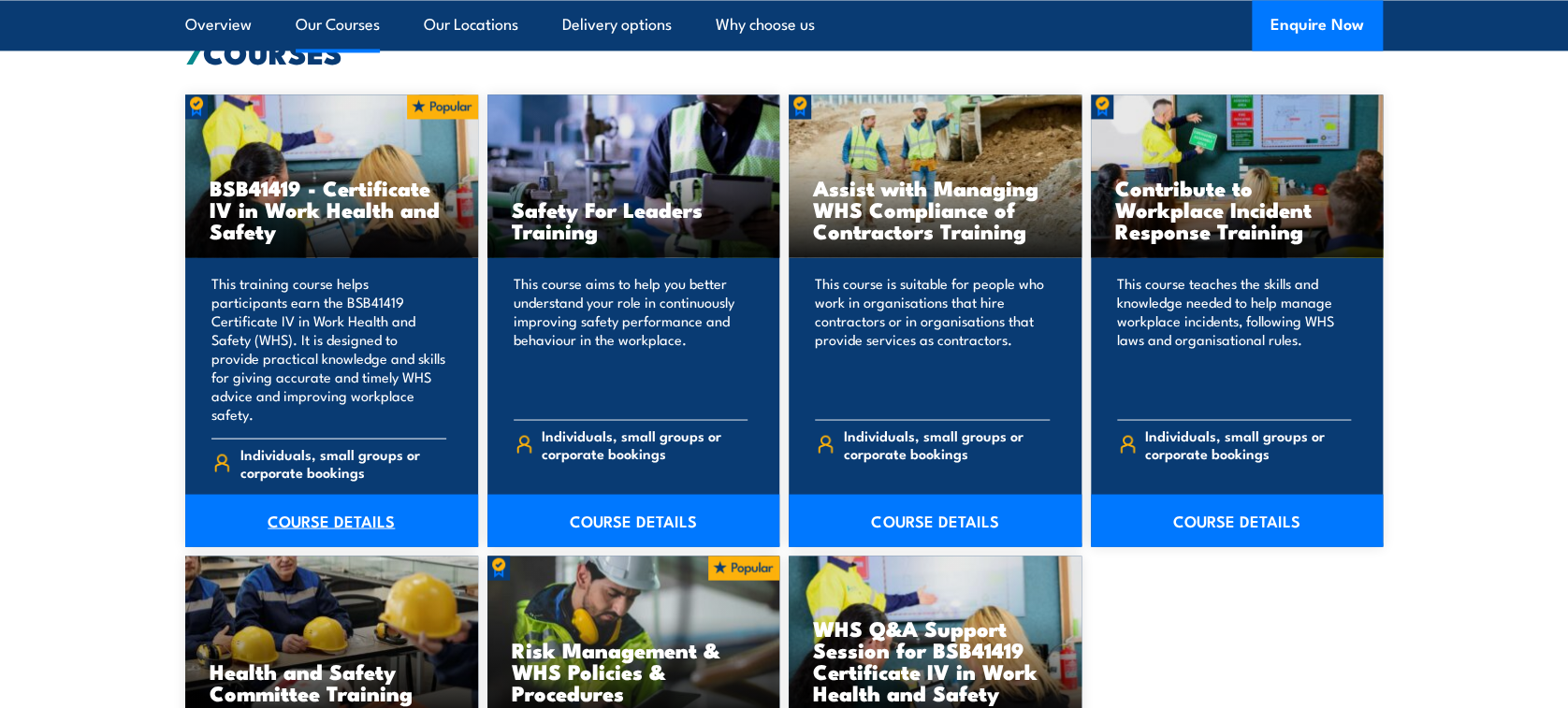 click on "COURSE DETAILS" at bounding box center [331, 520] 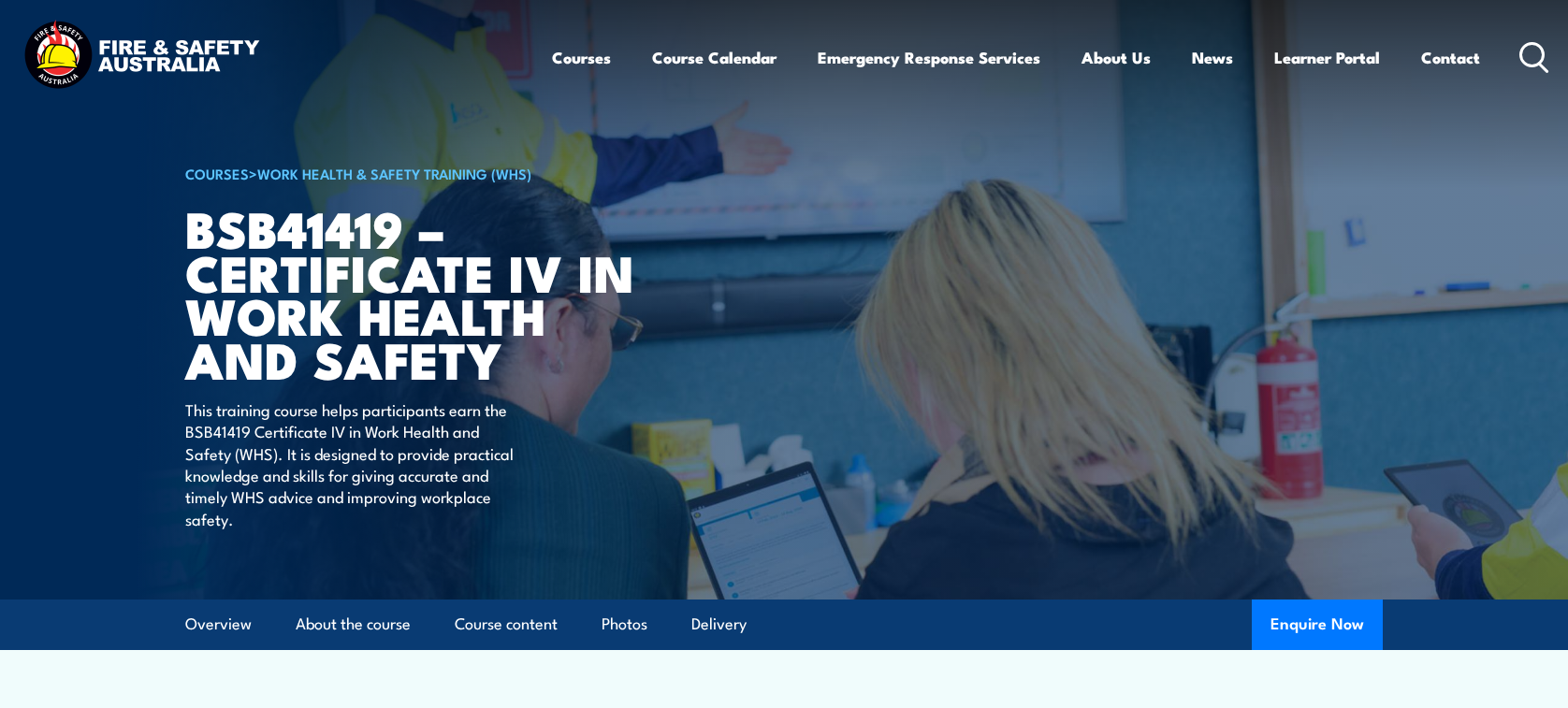 scroll, scrollTop: 0, scrollLeft: 0, axis: both 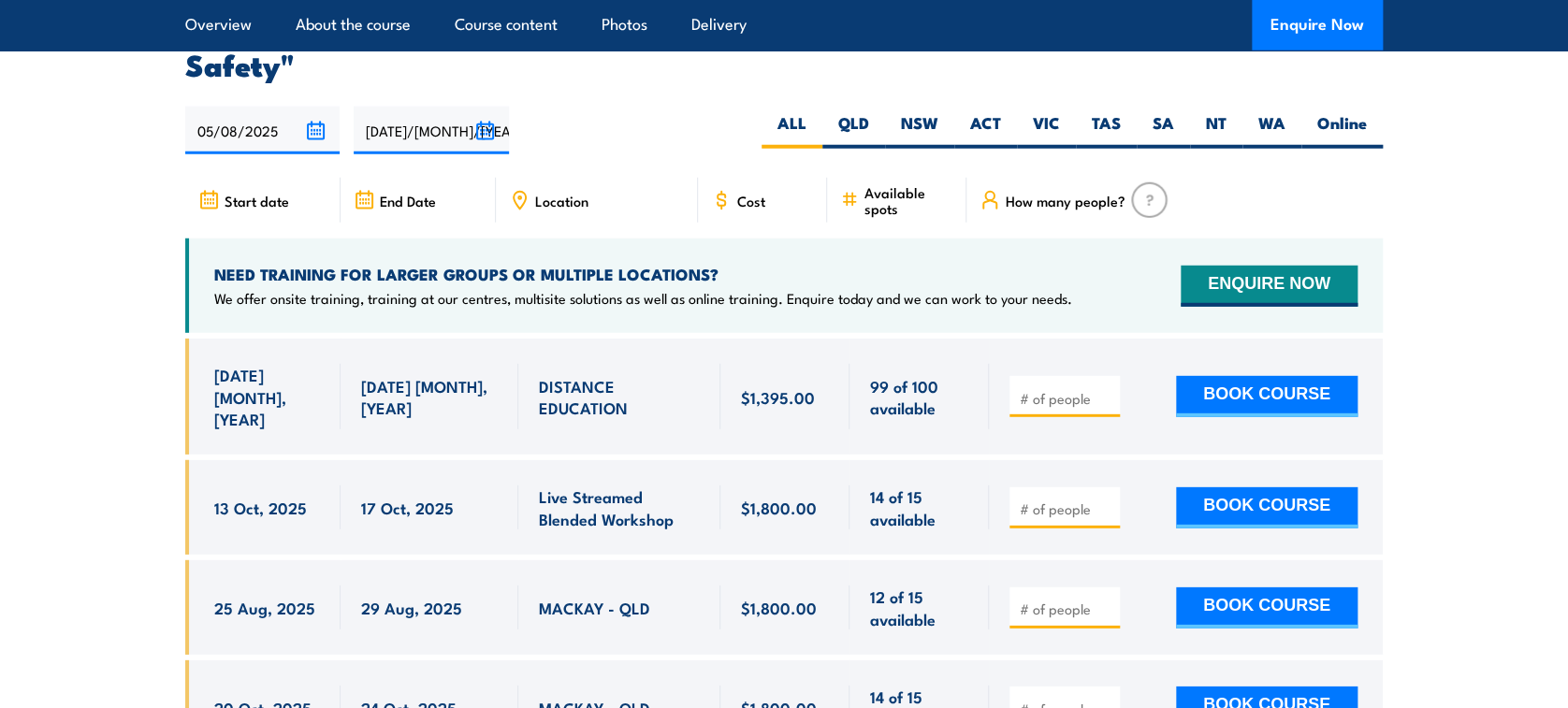 drag, startPoint x: 231, startPoint y: 471, endPoint x: 327, endPoint y: 465, distance: 96.18732 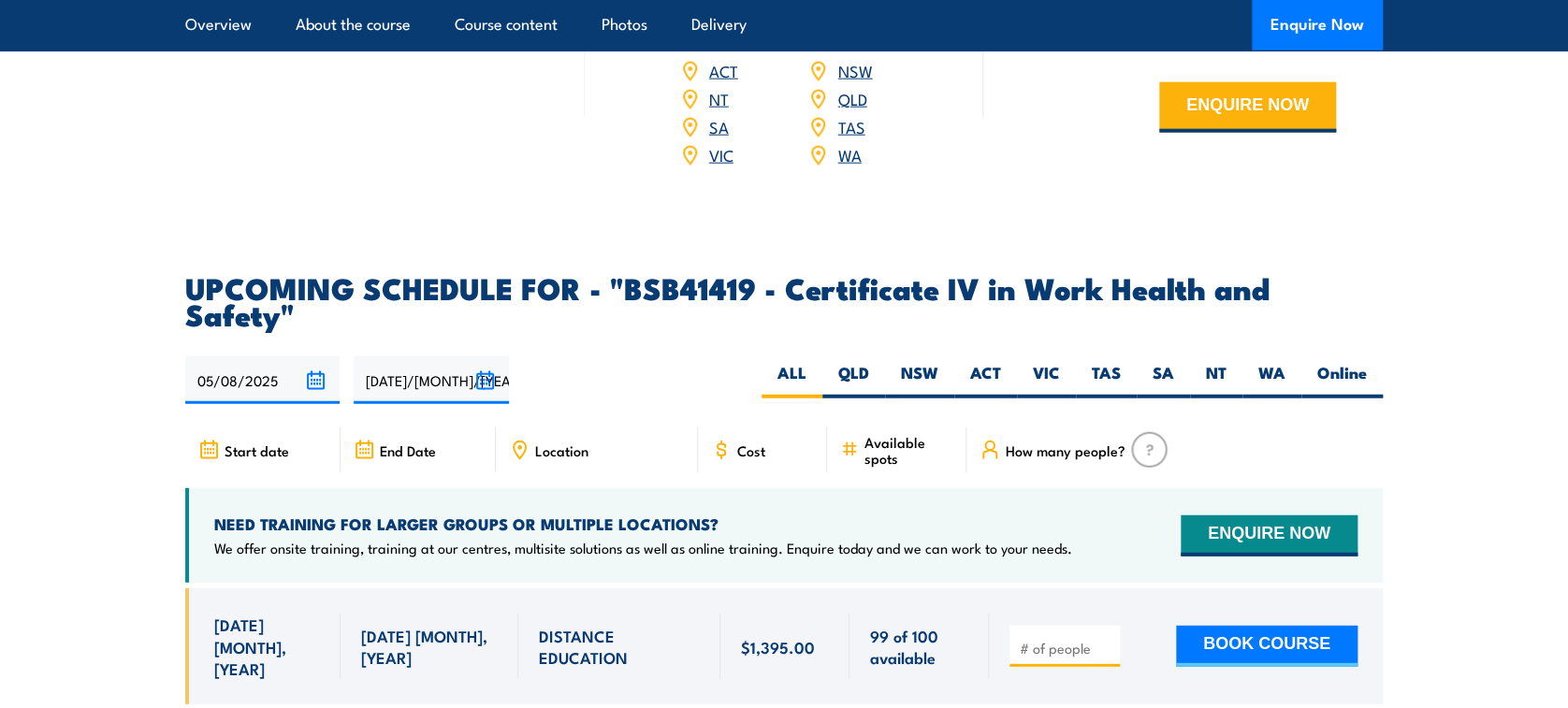 scroll, scrollTop: 5986, scrollLeft: 0, axis: vertical 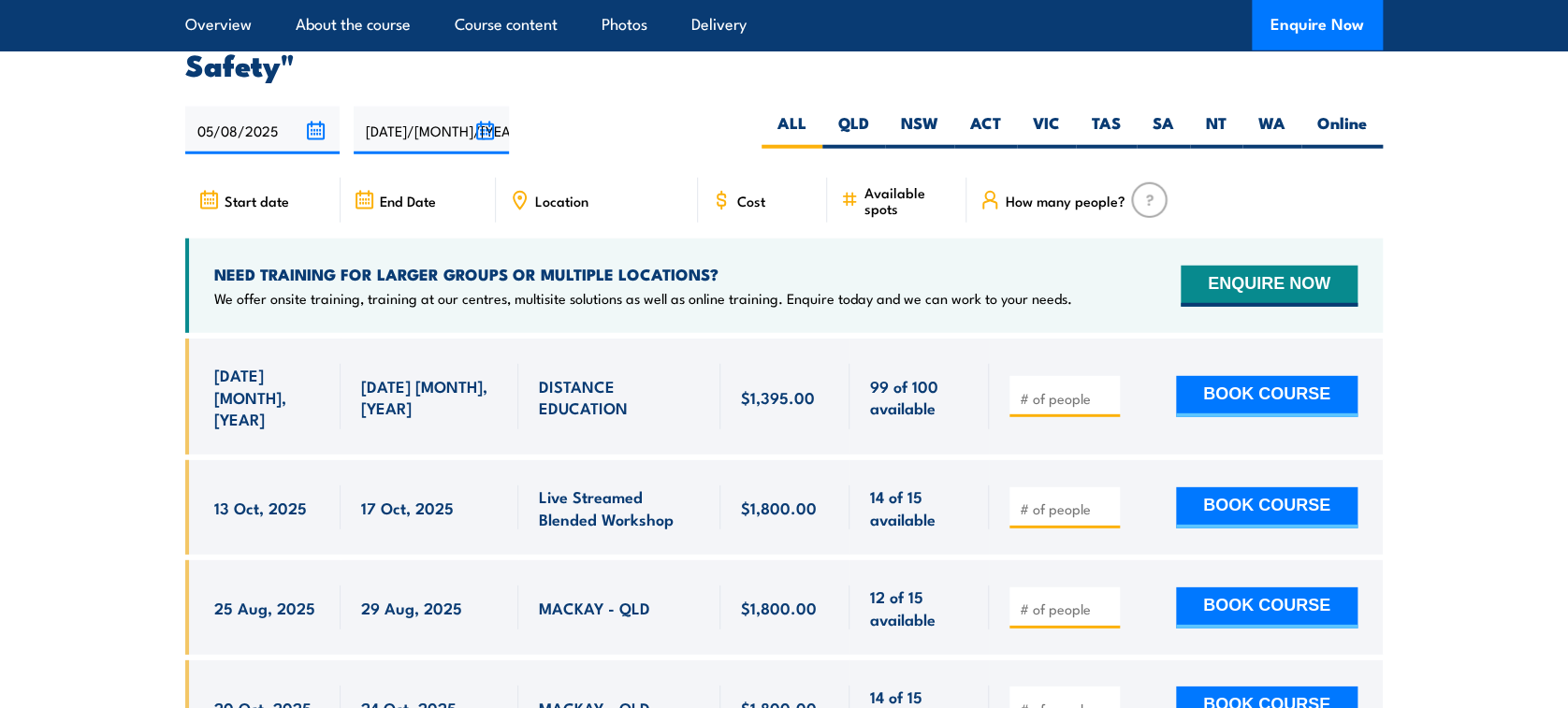 click on "DISTANCE EDUCATION" at bounding box center (619, 397) 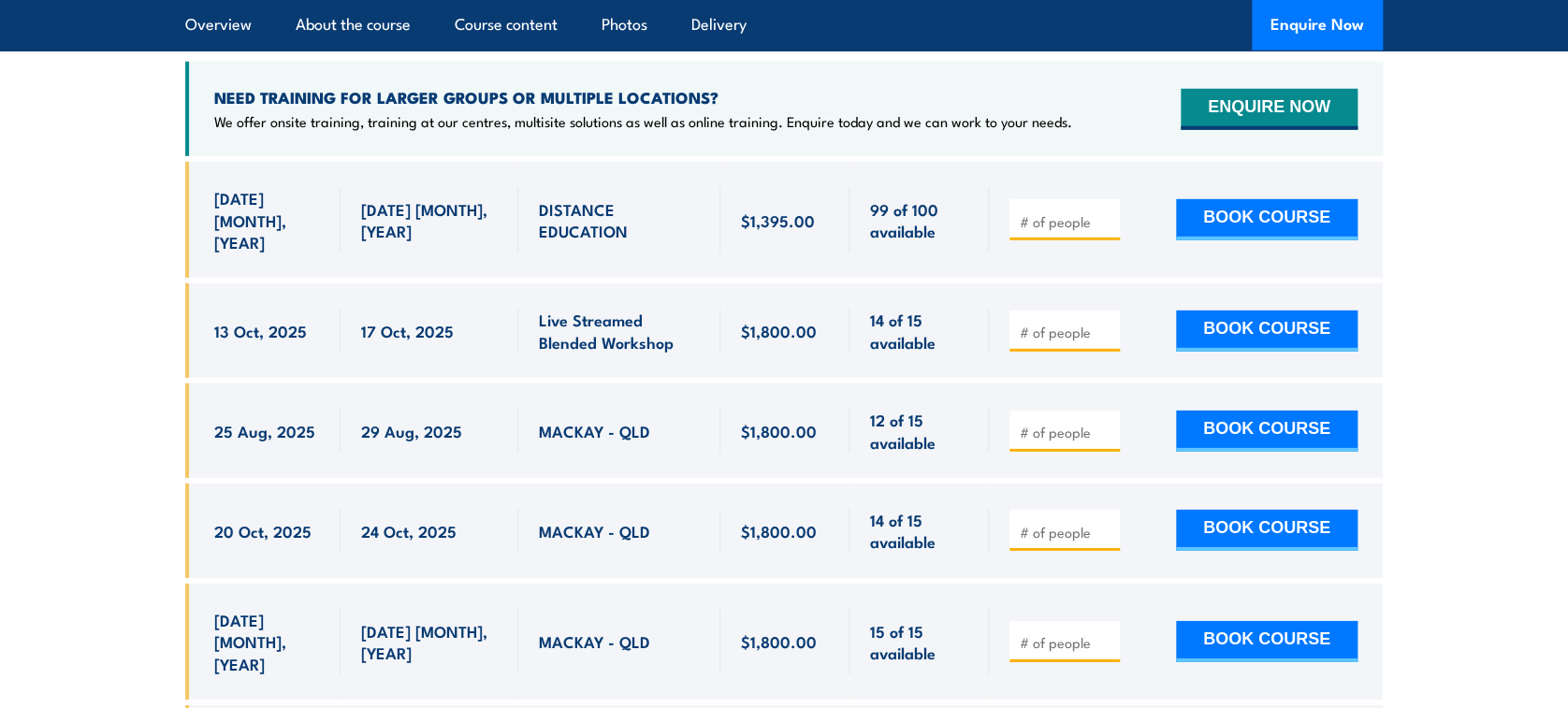 scroll, scrollTop: 6110, scrollLeft: 0, axis: vertical 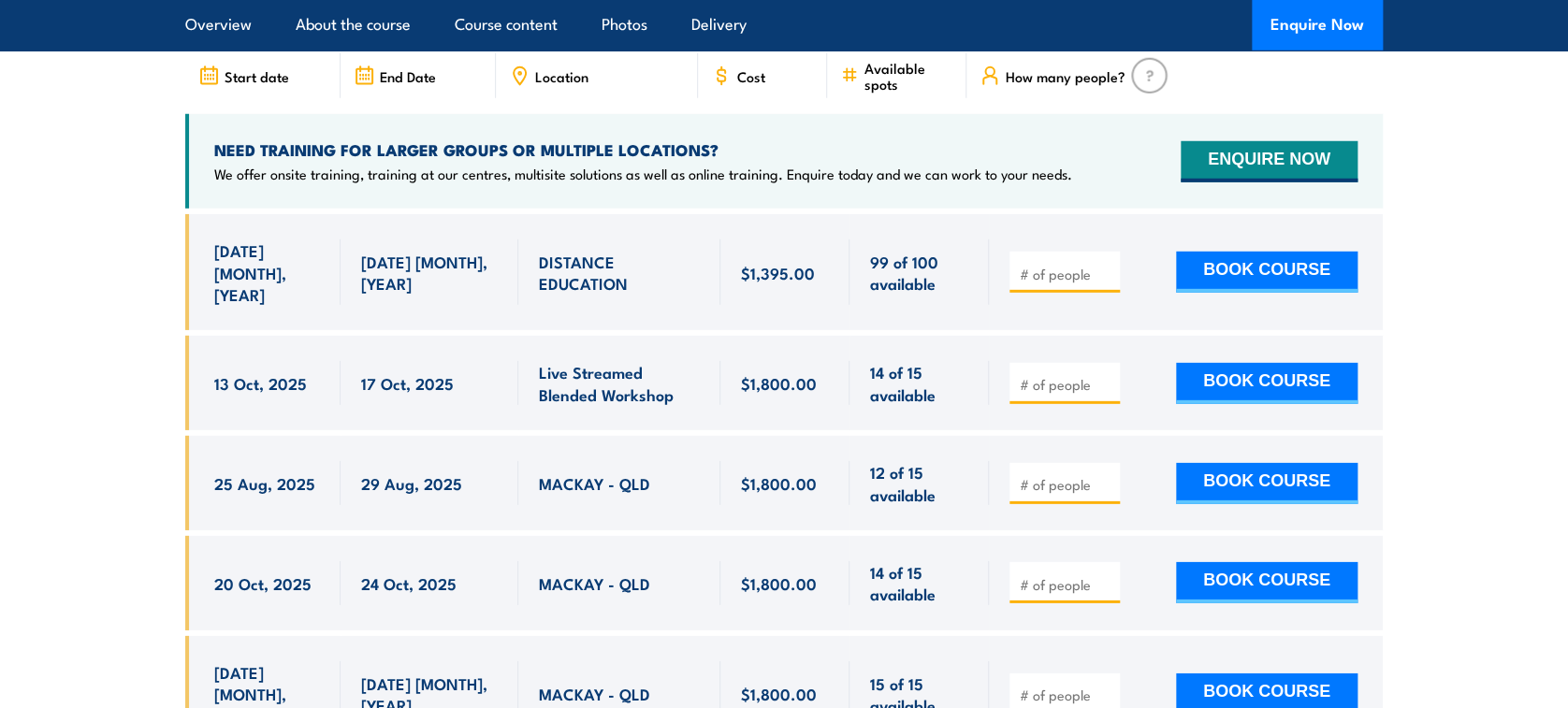 click on "Live Streamed Blended Workshop" at bounding box center [619, 383] 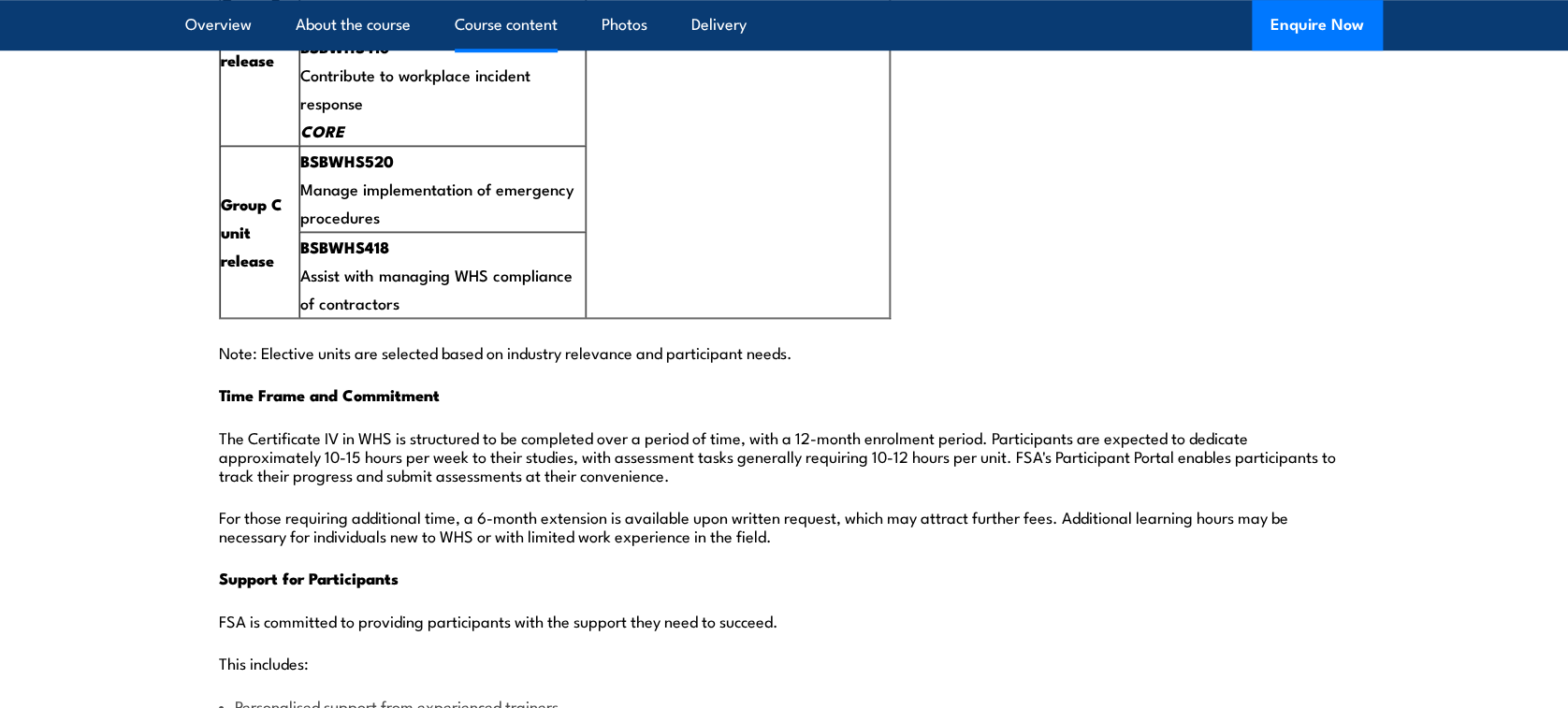 scroll, scrollTop: 4115, scrollLeft: 0, axis: vertical 